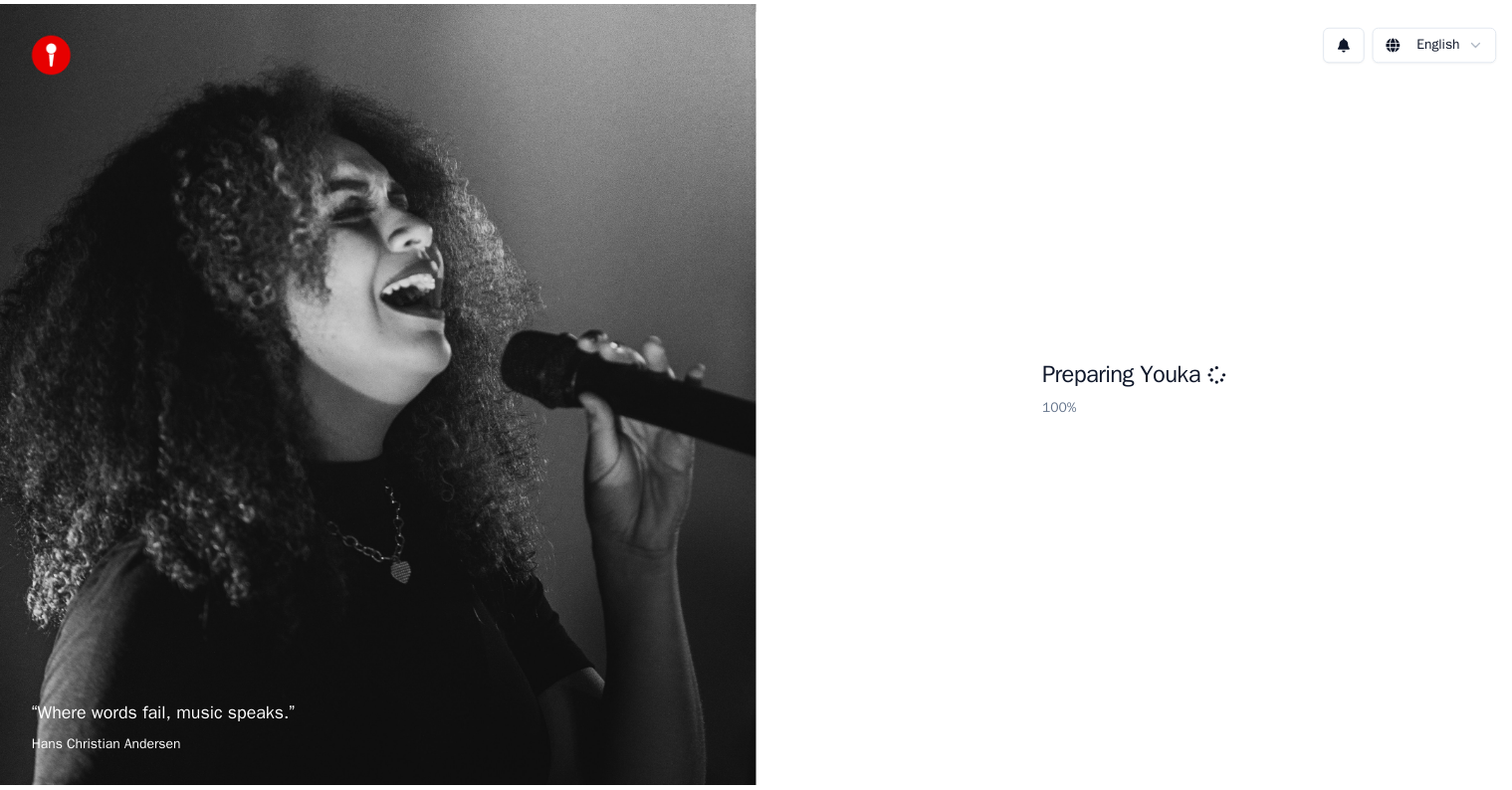 scroll, scrollTop: 0, scrollLeft: 0, axis: both 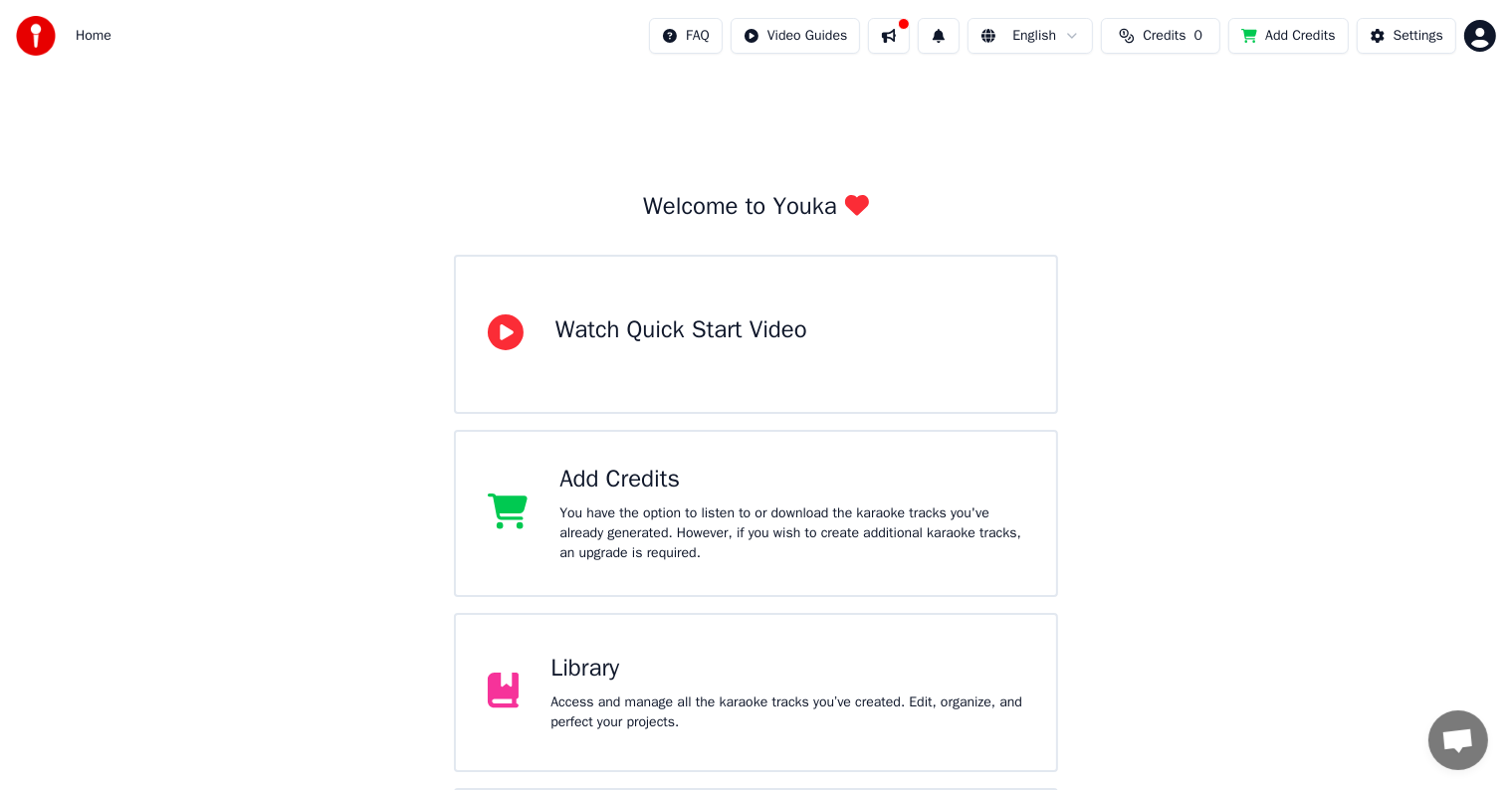 click on "Library Access and manage all the karaoke tracks you’ve created. Edit, organize, and perfect your projects." at bounding box center (756, 692) 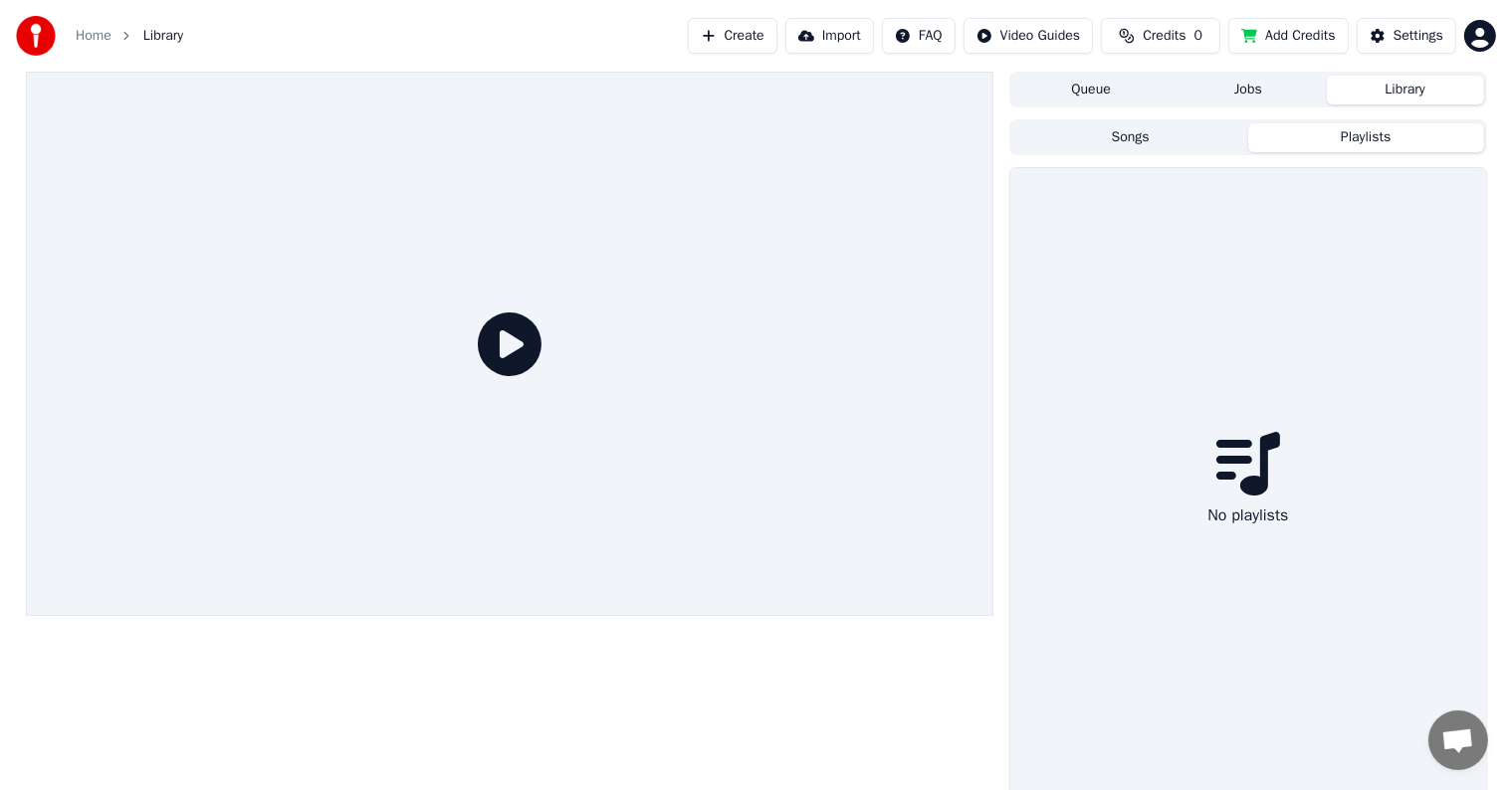 click on "Playlists" at bounding box center (1366, 137) 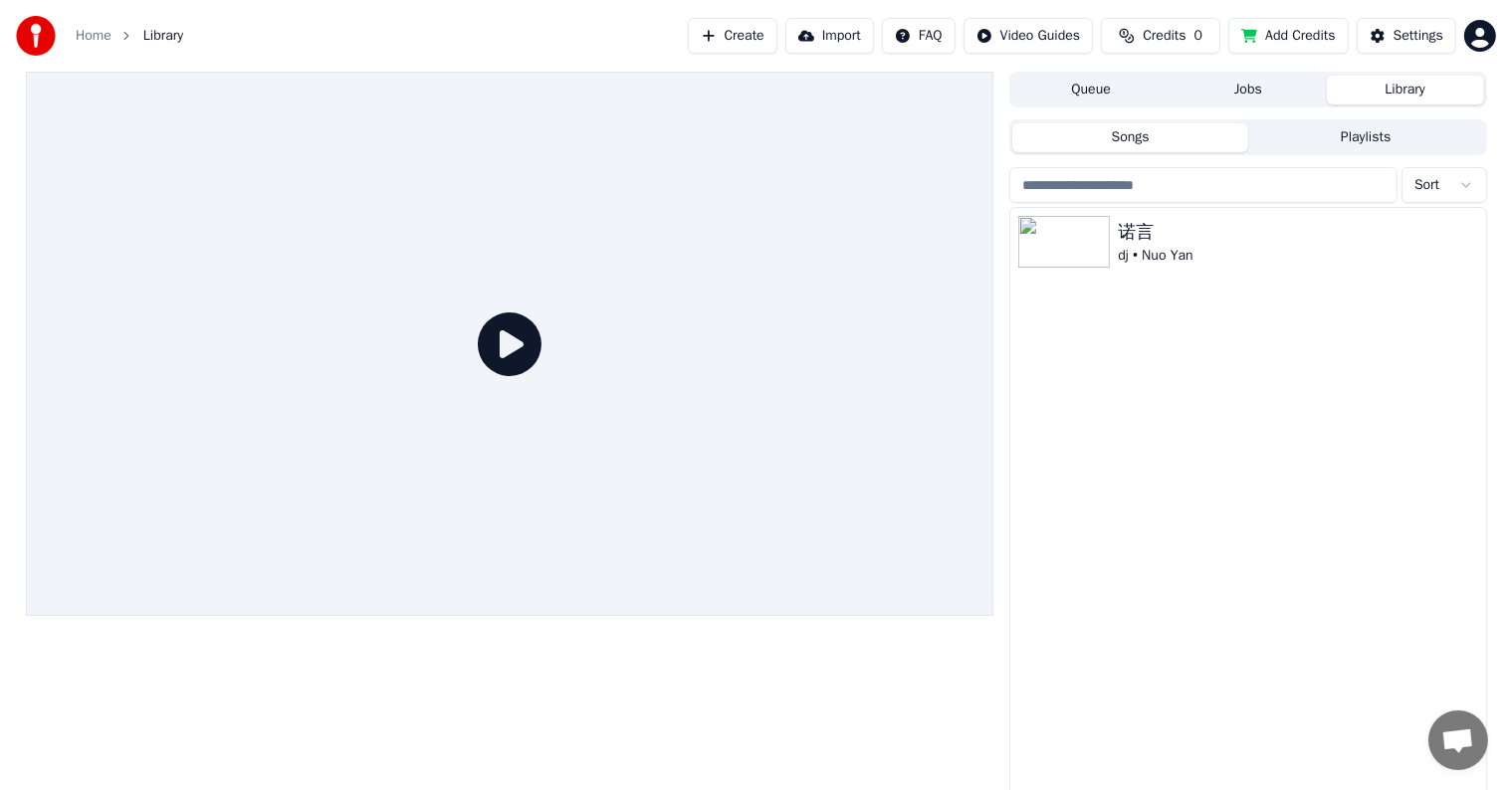 click on "Songs" at bounding box center [1130, 137] 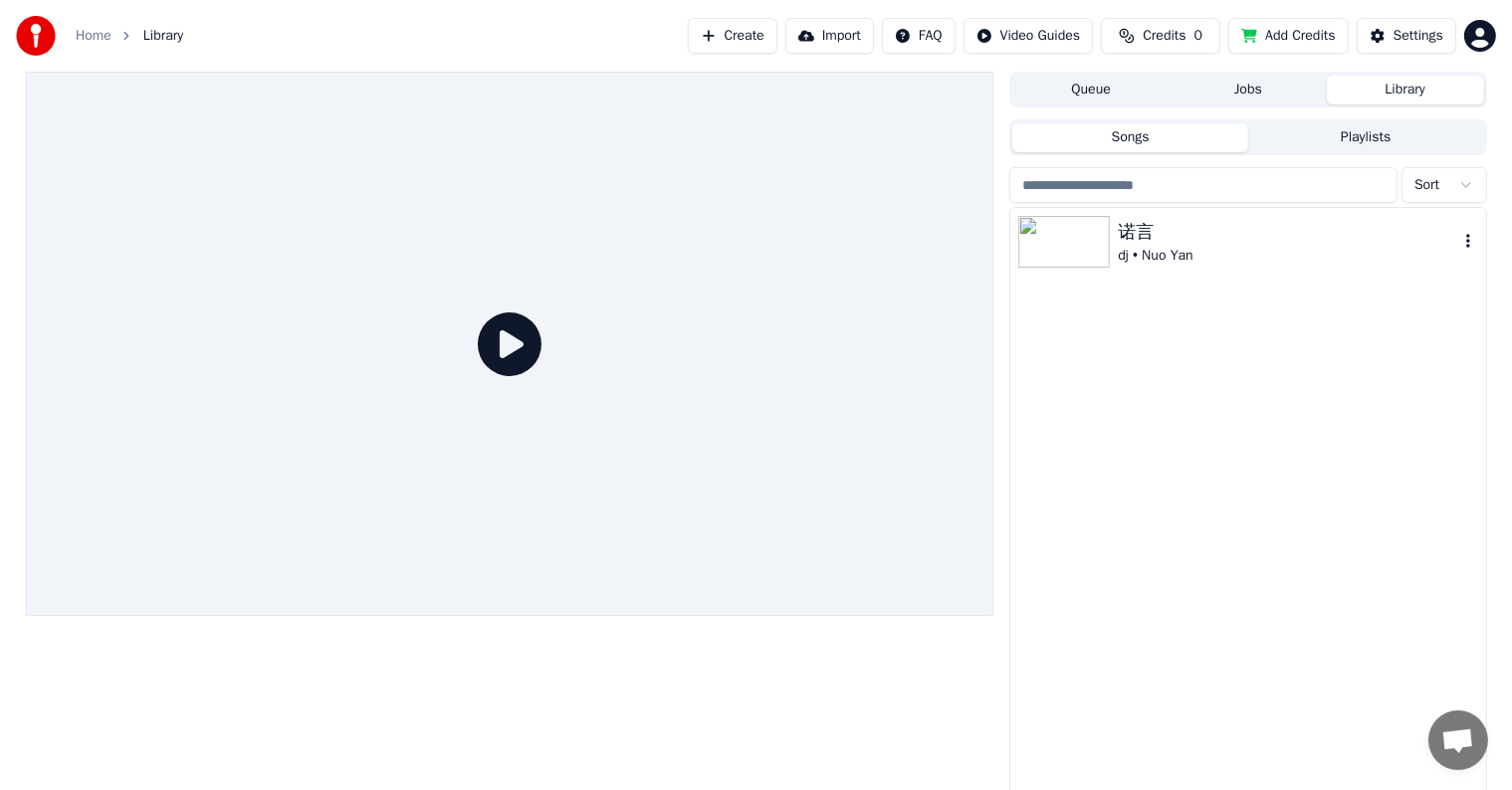 click on "诺言" at bounding box center (1287, 232) 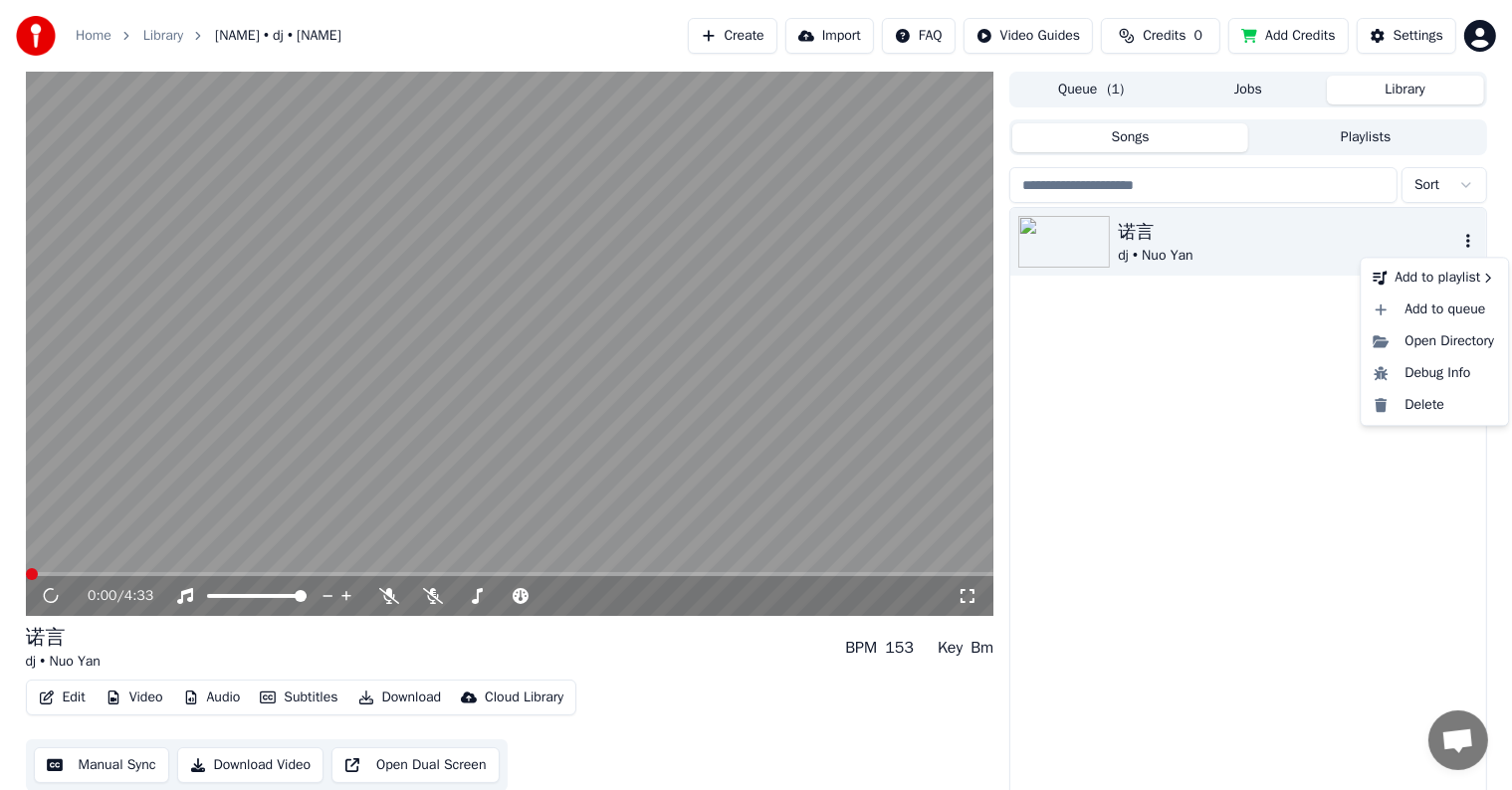 click 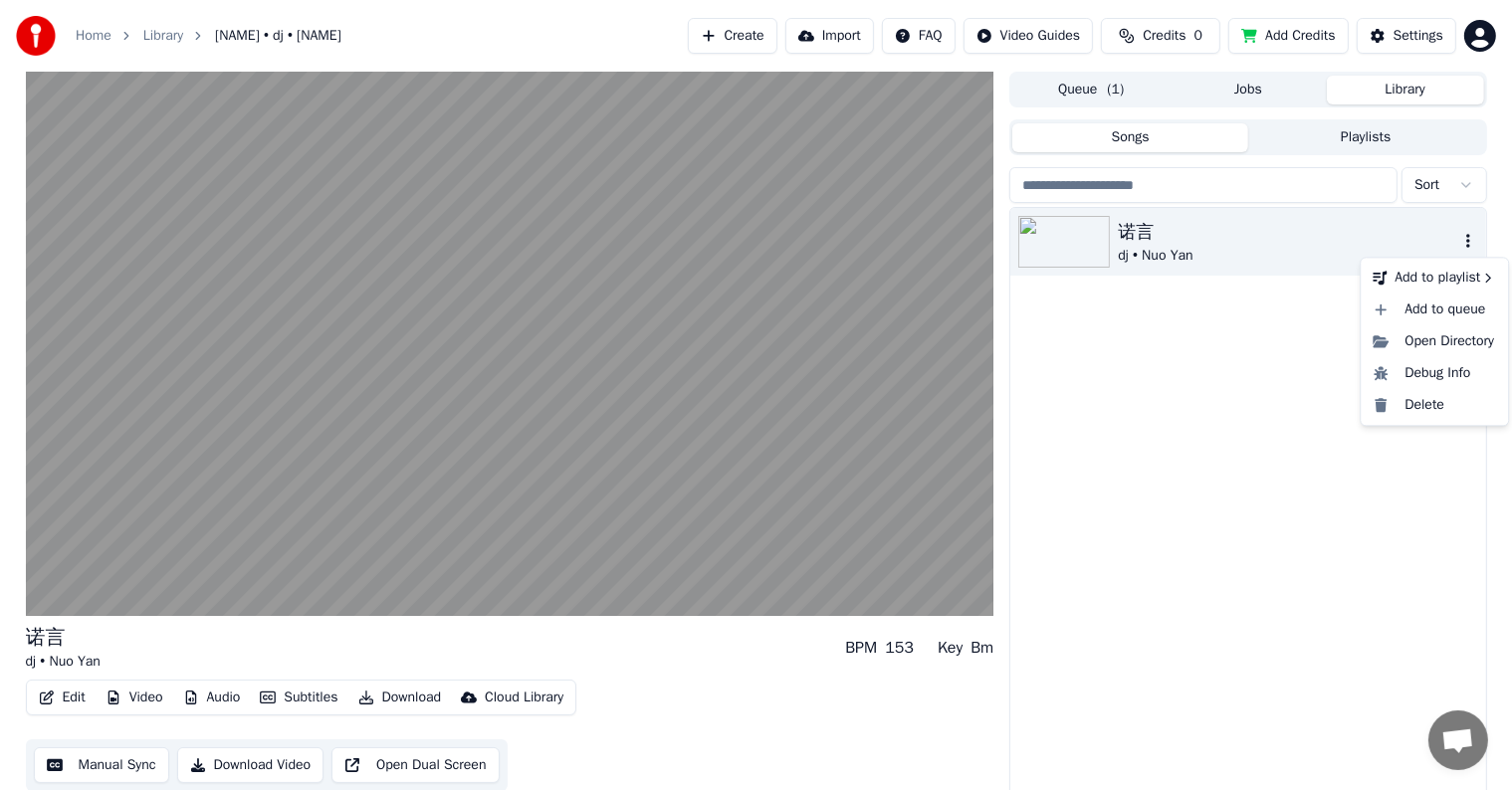 click 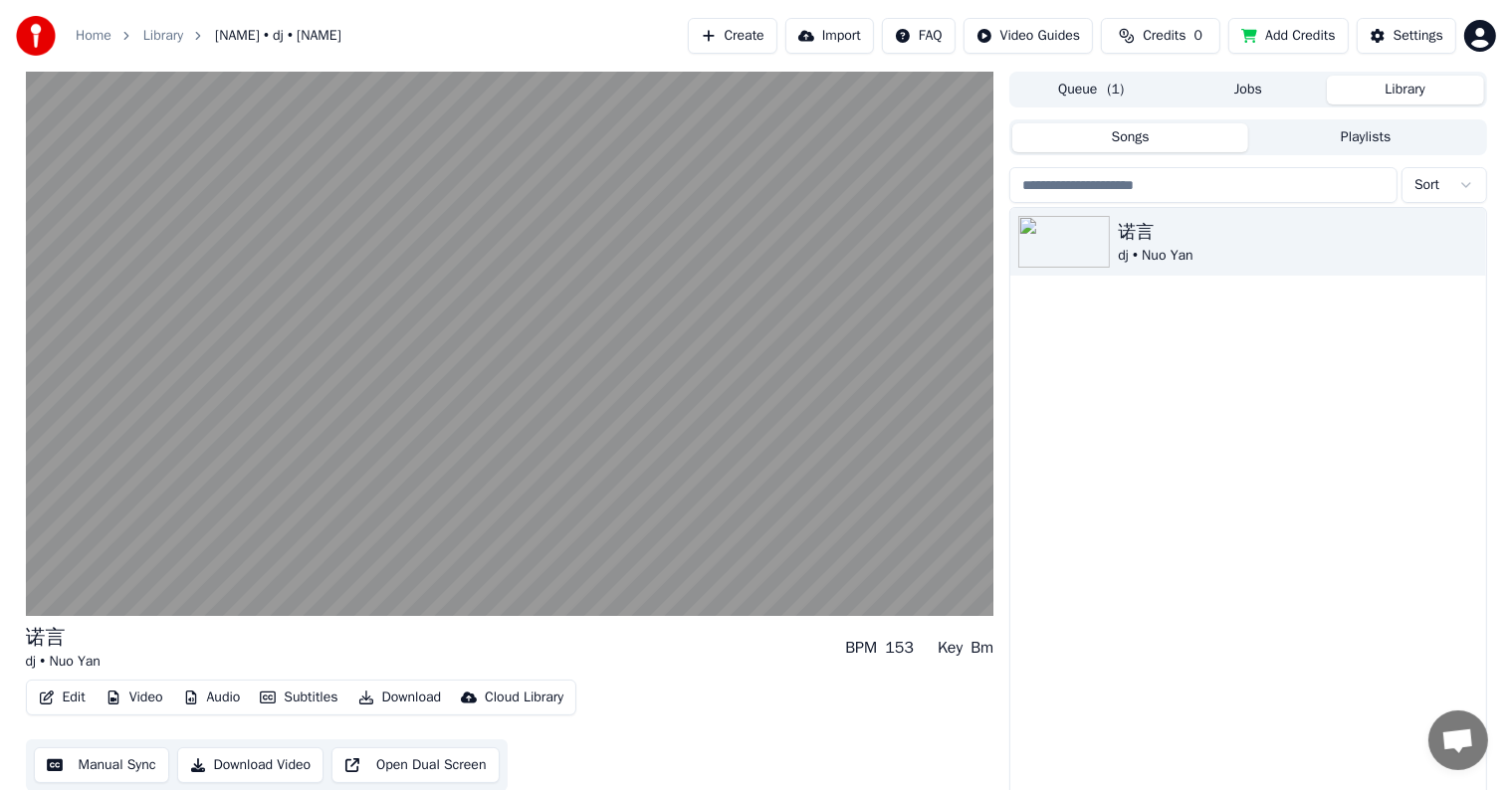 click on "诺言 dj • Nuo Yan" at bounding box center [1247, 503] 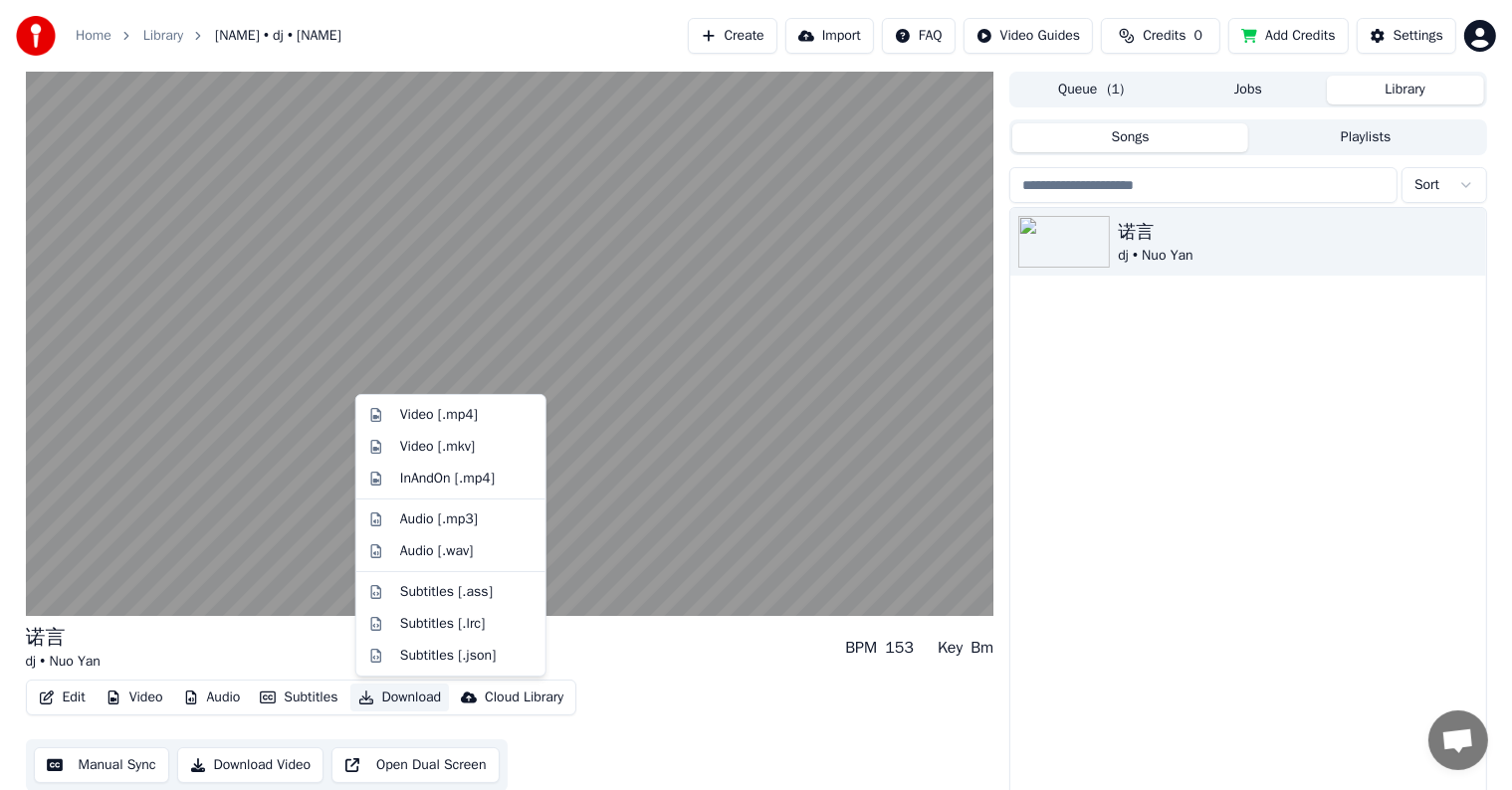 click on "Download" at bounding box center (400, 697) 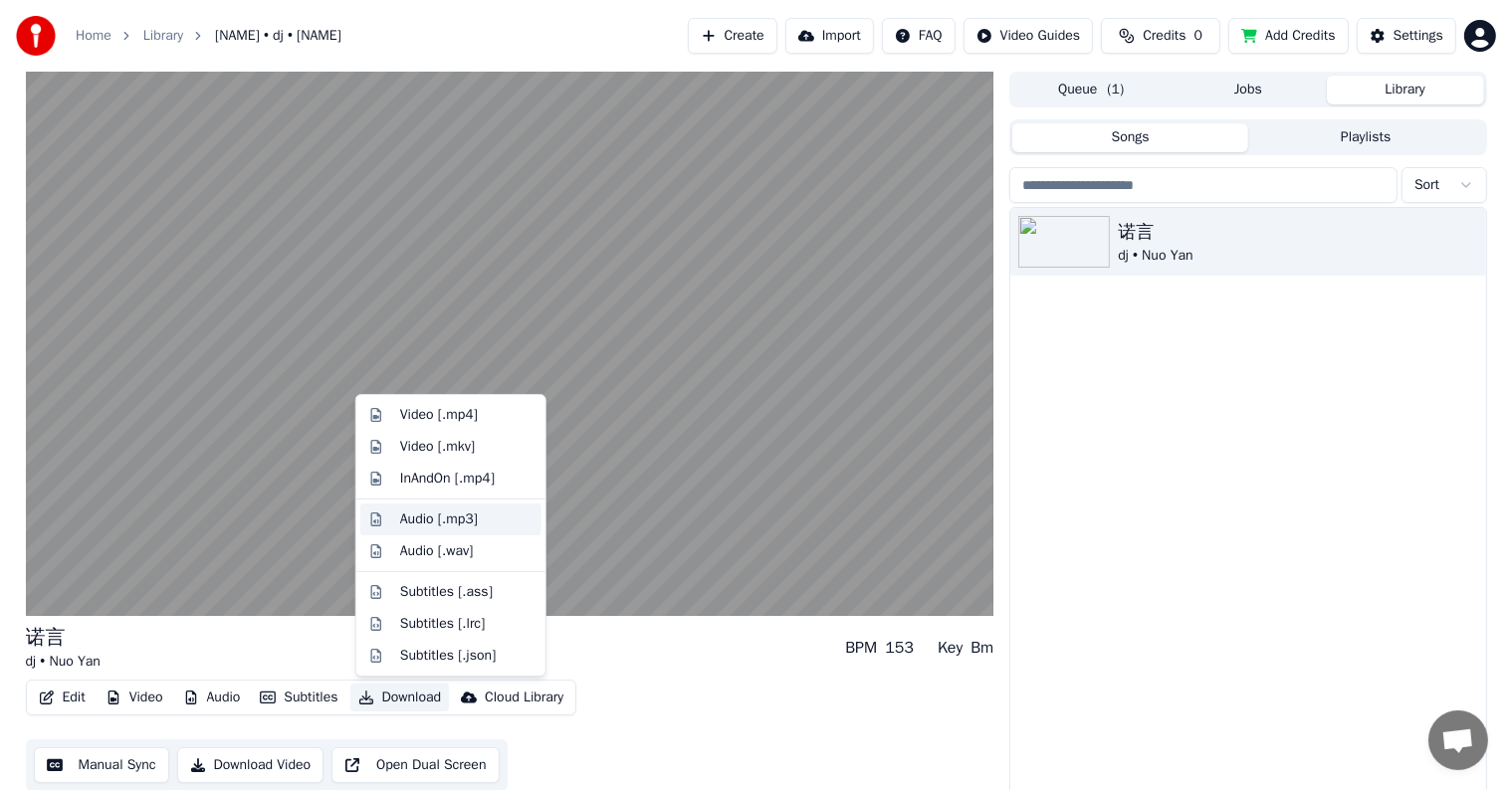 click on "Audio [.mp3]" at bounding box center [467, 519] 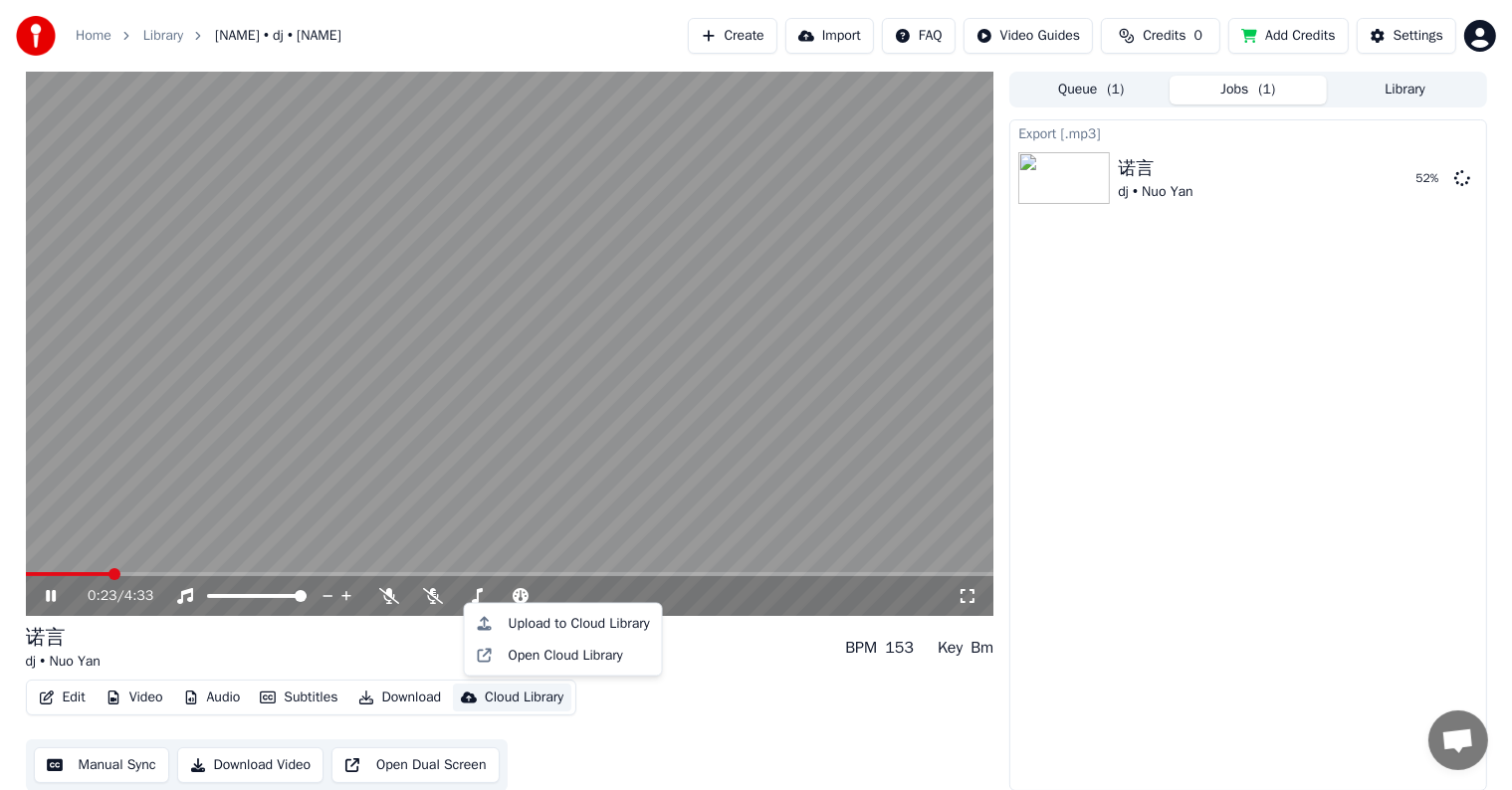 click on "Cloud Library" at bounding box center [524, 697] 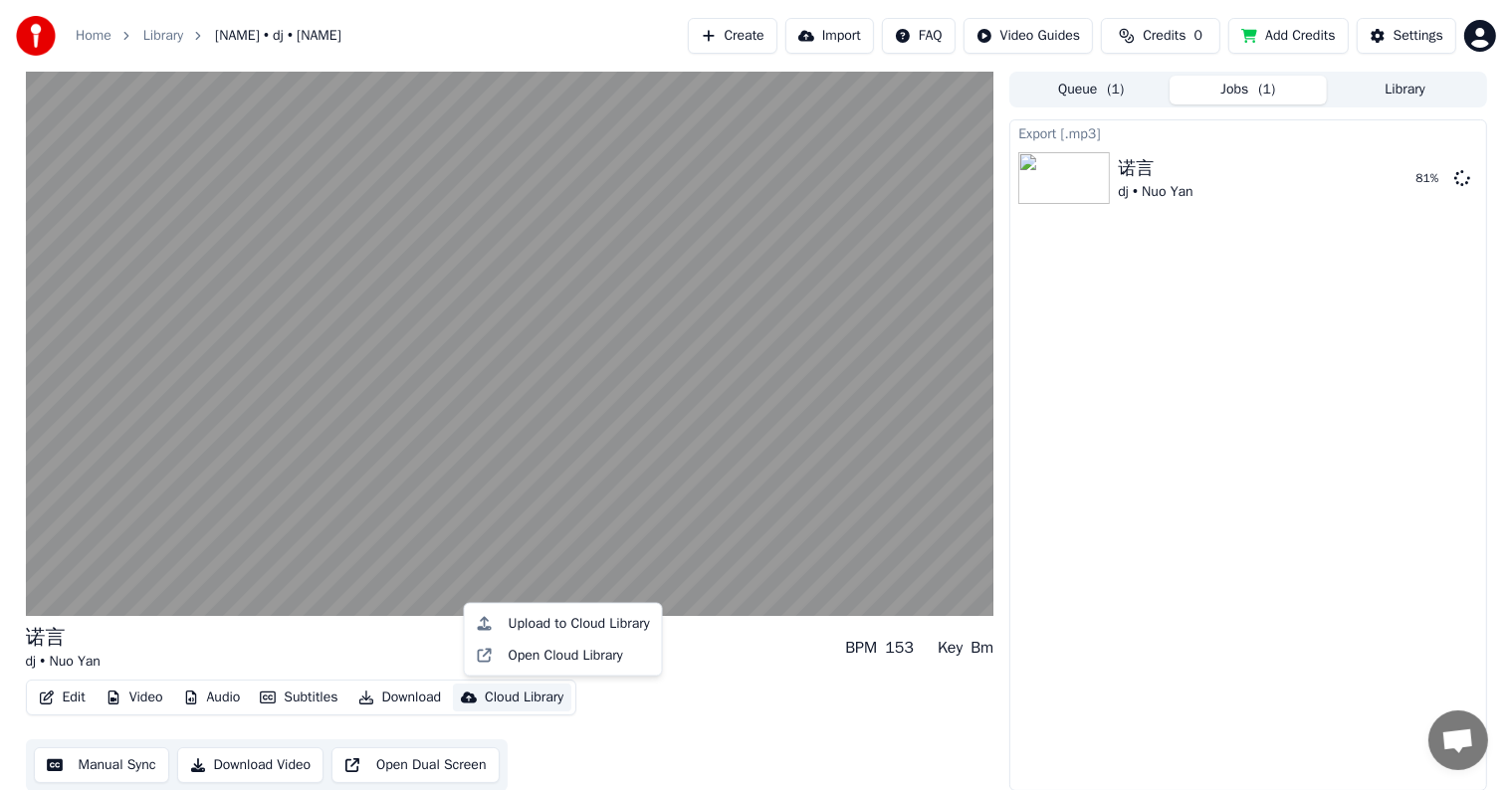 click on "Upload to Cloud Library Open Cloud Library" at bounding box center (563, 640) 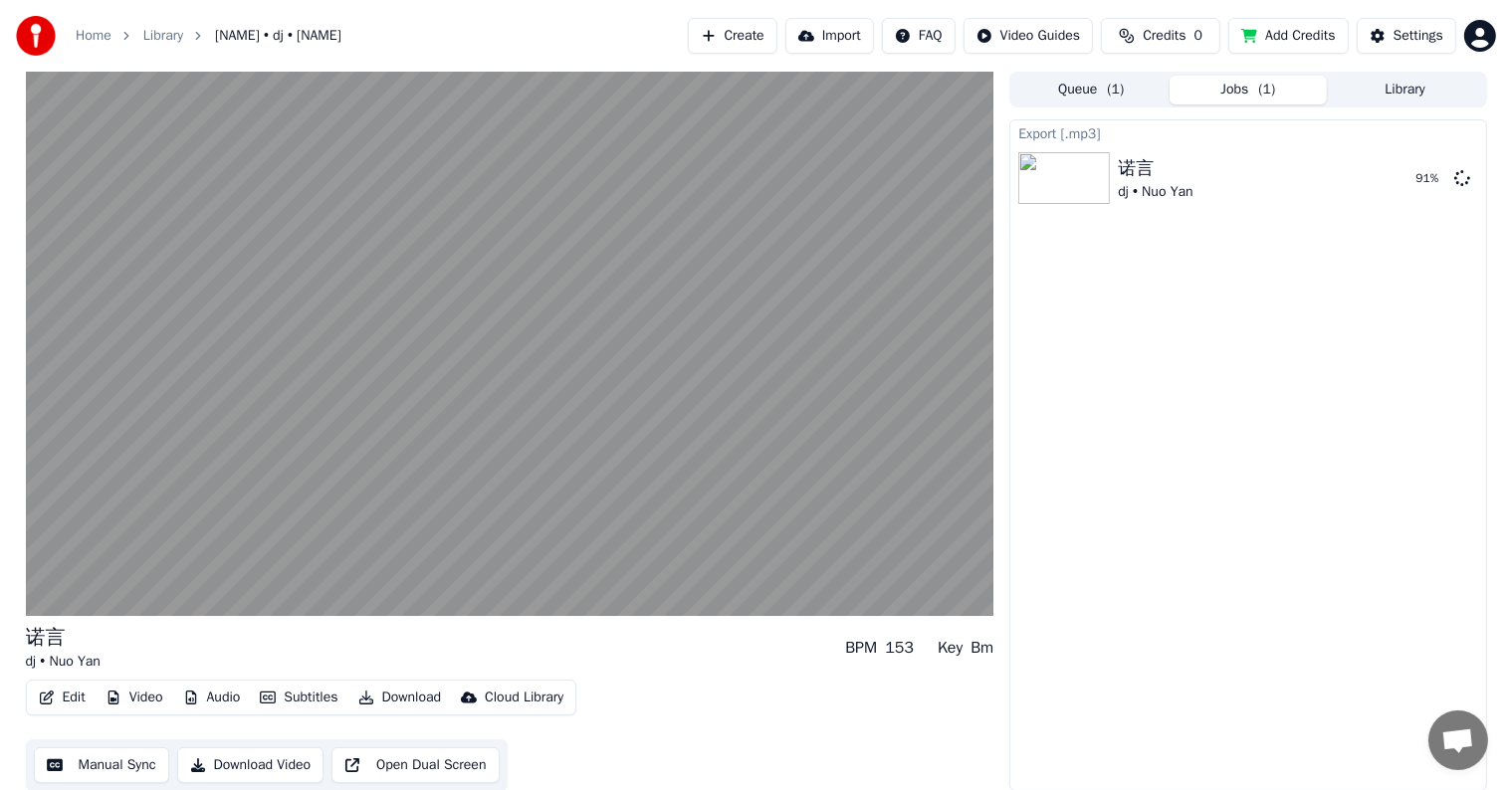 click on "[NAME] dj • [NAME] BPM 153 Key Bm" at bounding box center [510, 648] 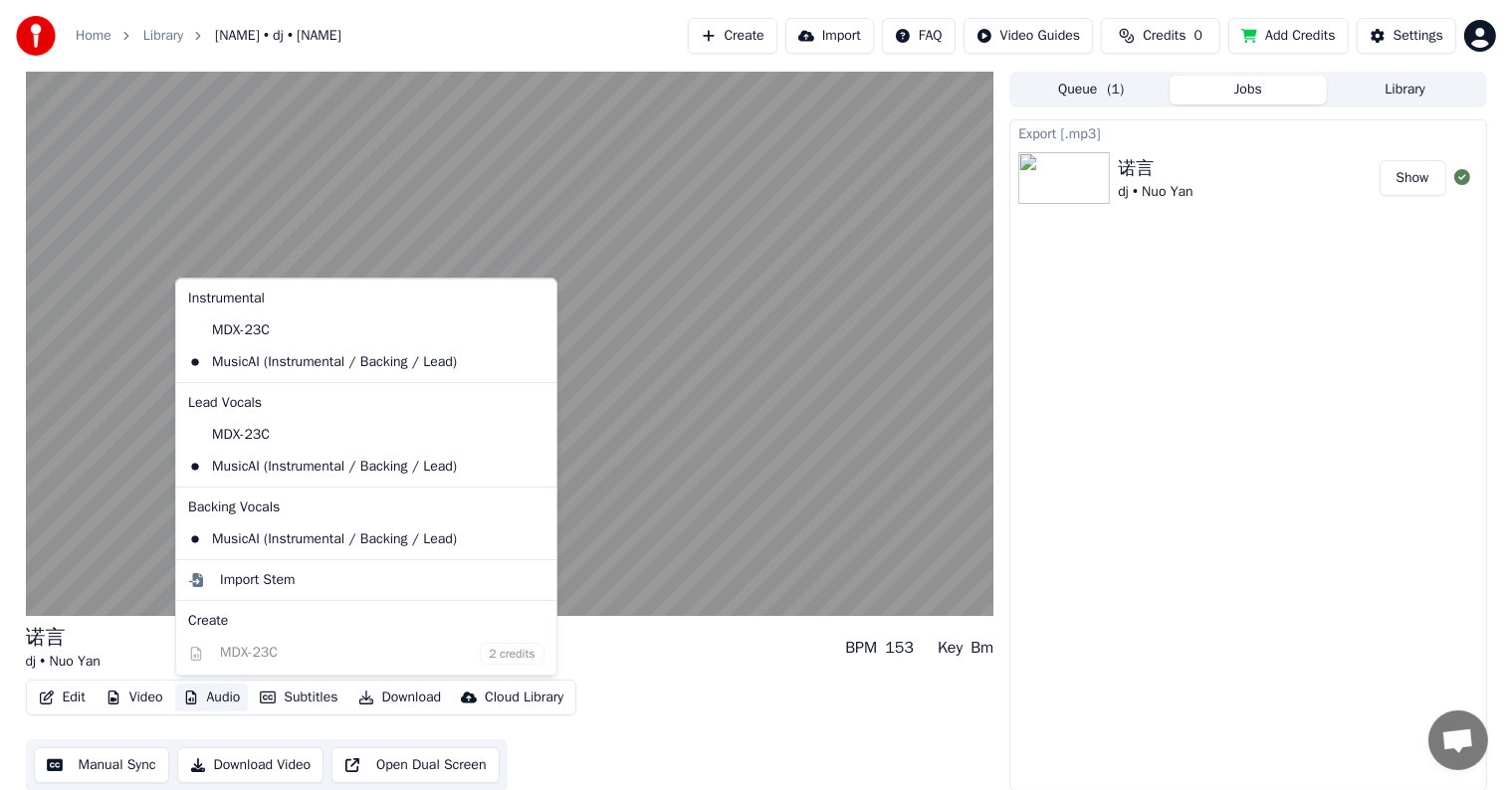 click on "Audio" at bounding box center [212, 697] 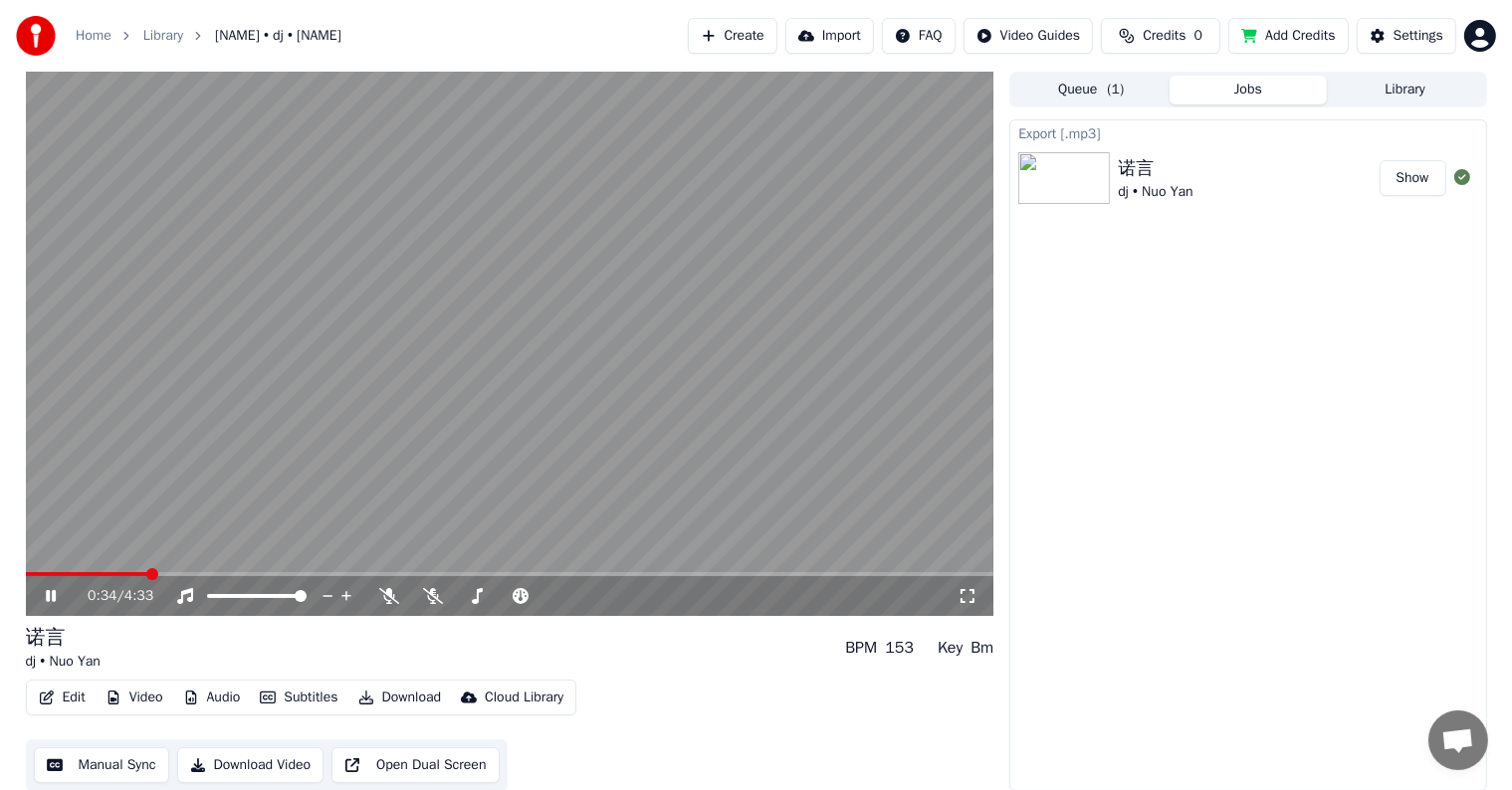 click on "Show" at bounding box center (1412, 178) 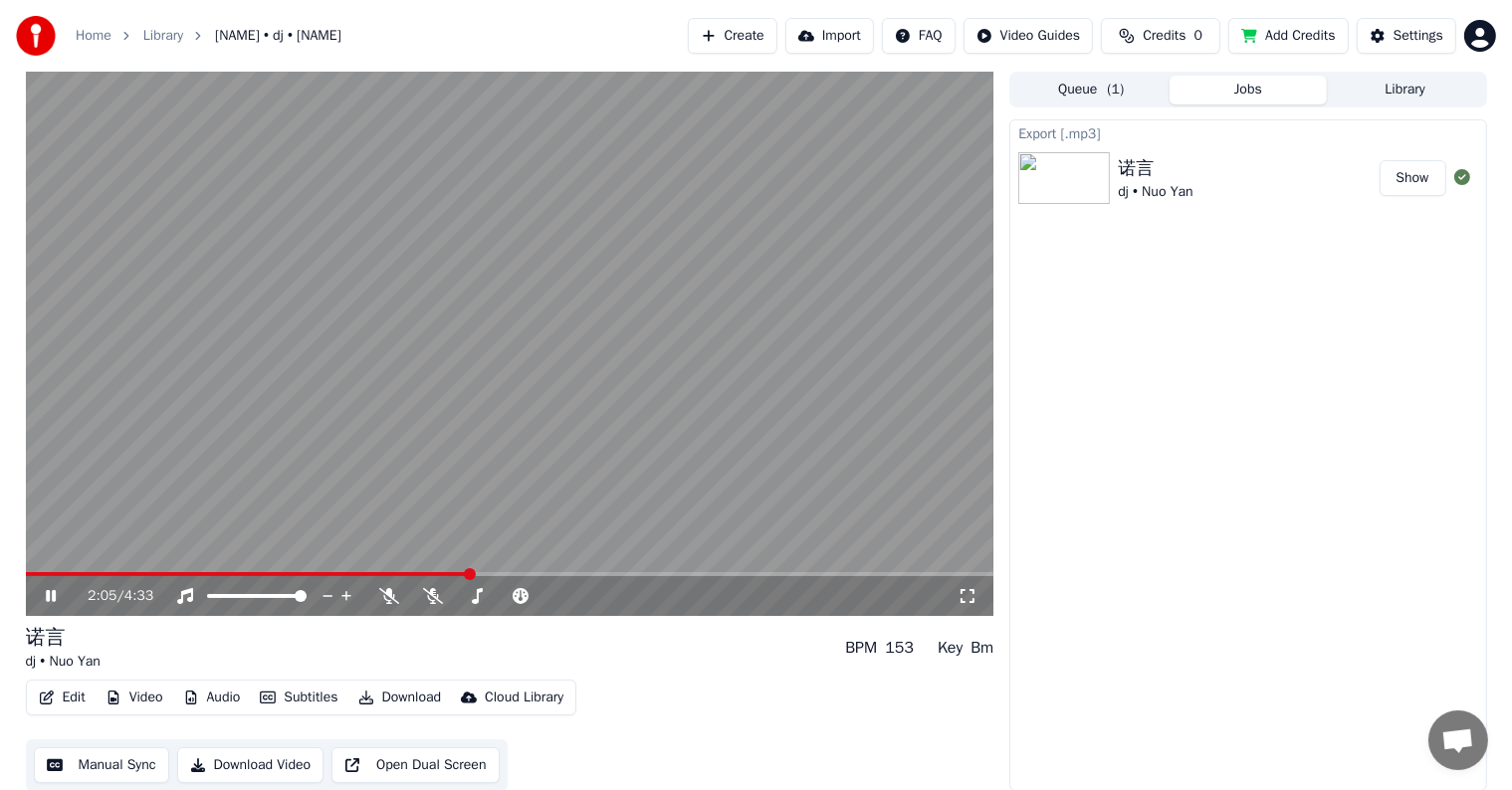 click at bounding box center (510, 343) 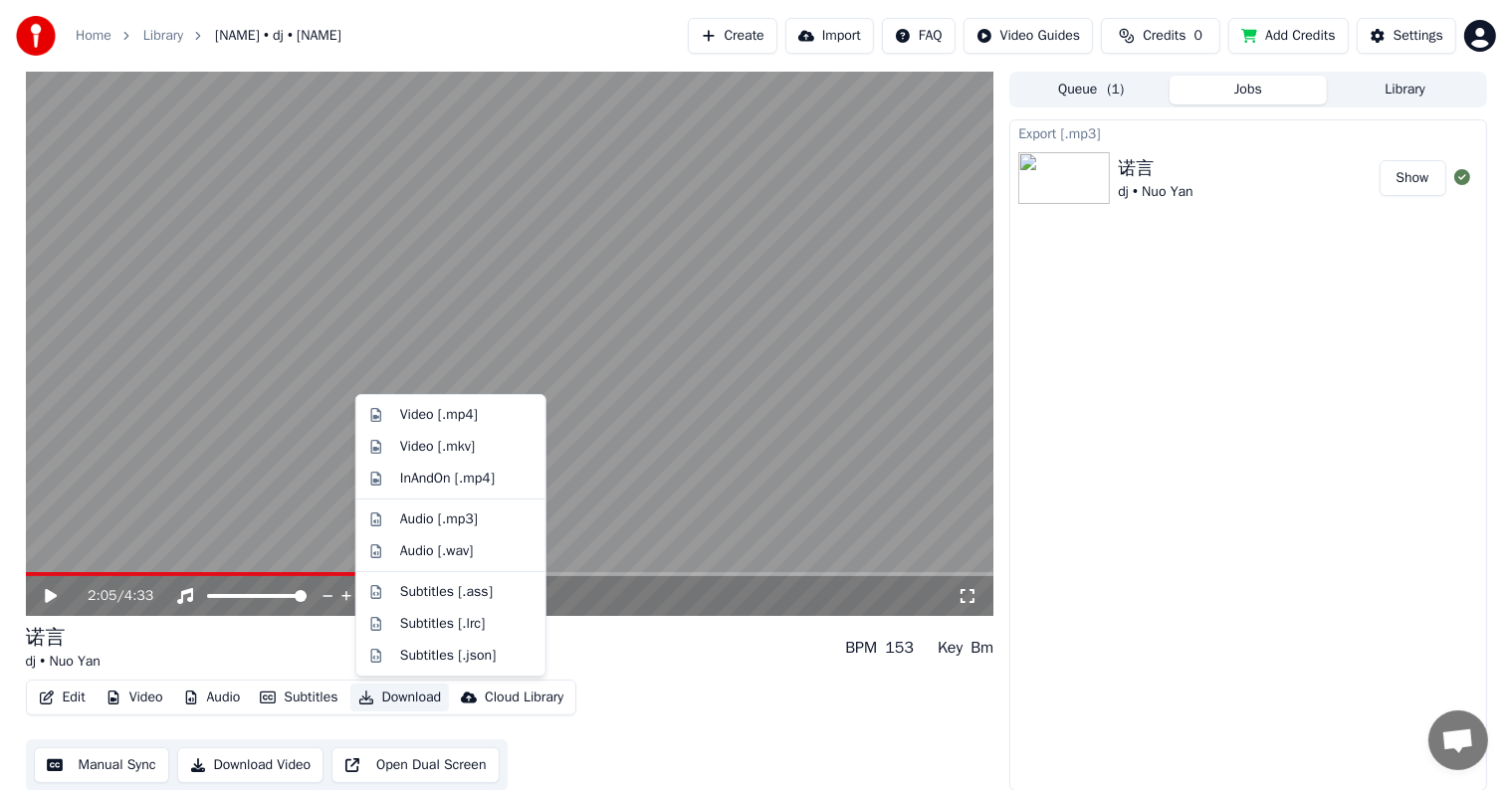 click on "Download" at bounding box center (400, 697) 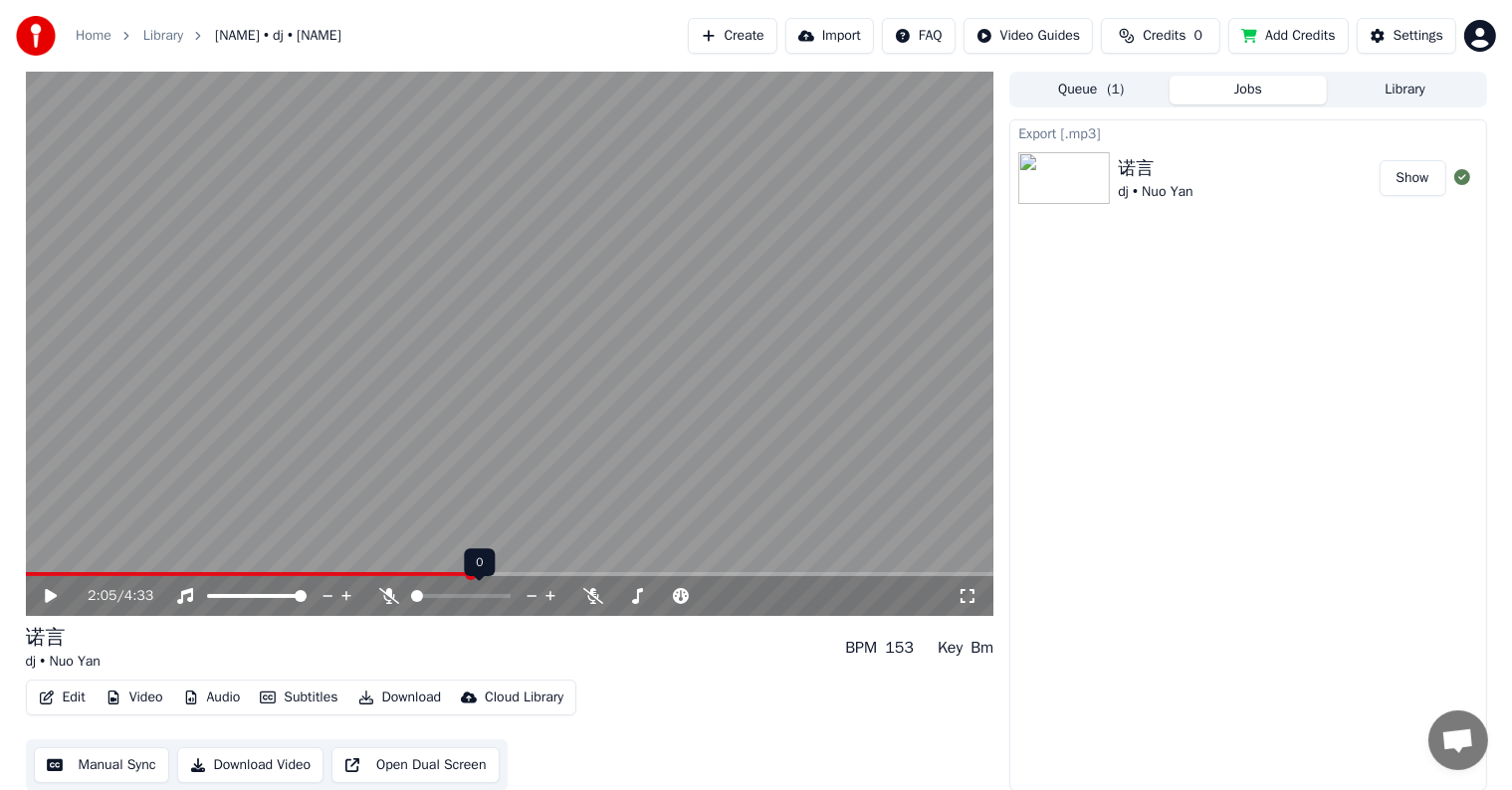 click 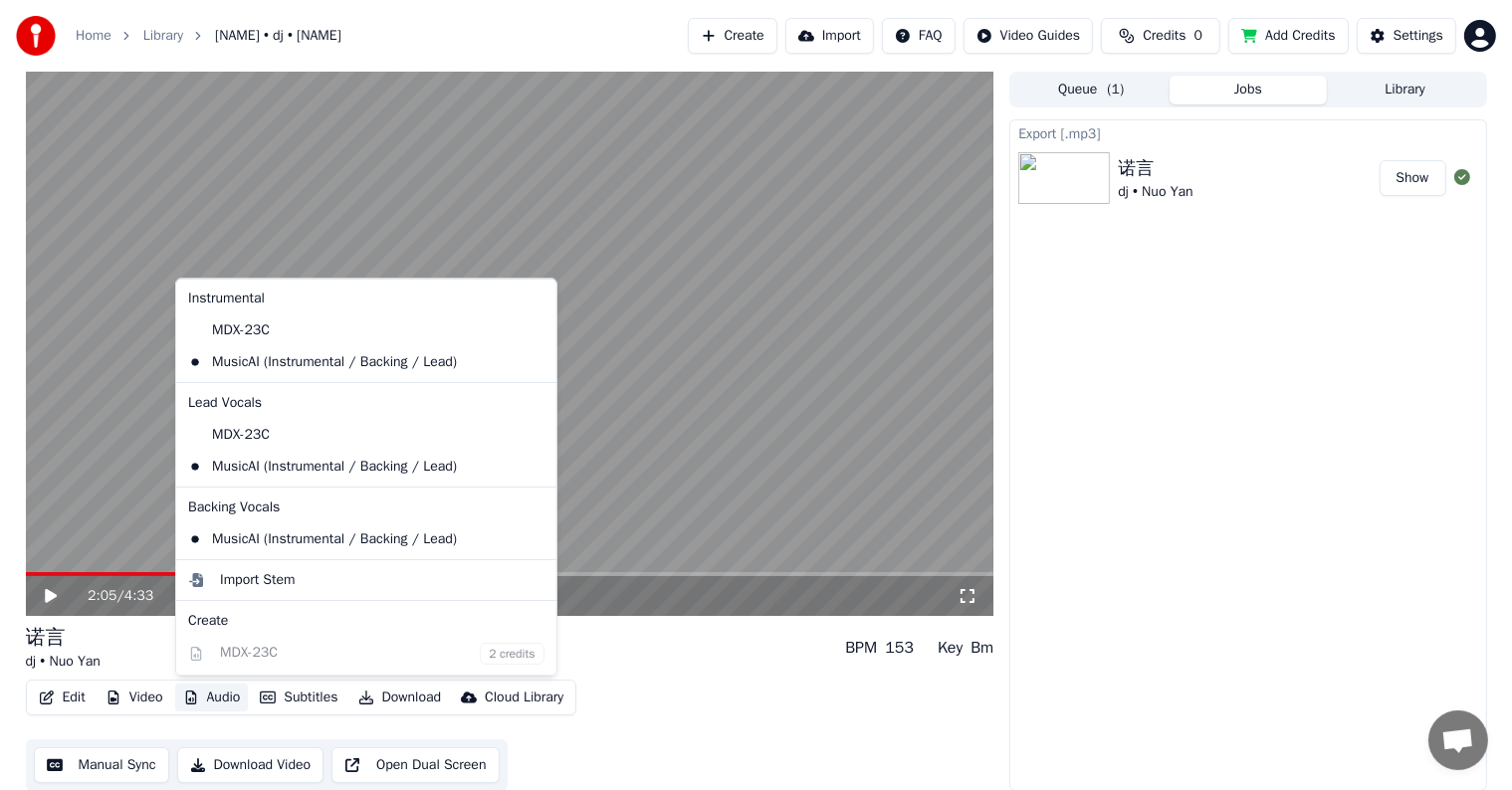 click on "Audio" at bounding box center (212, 697) 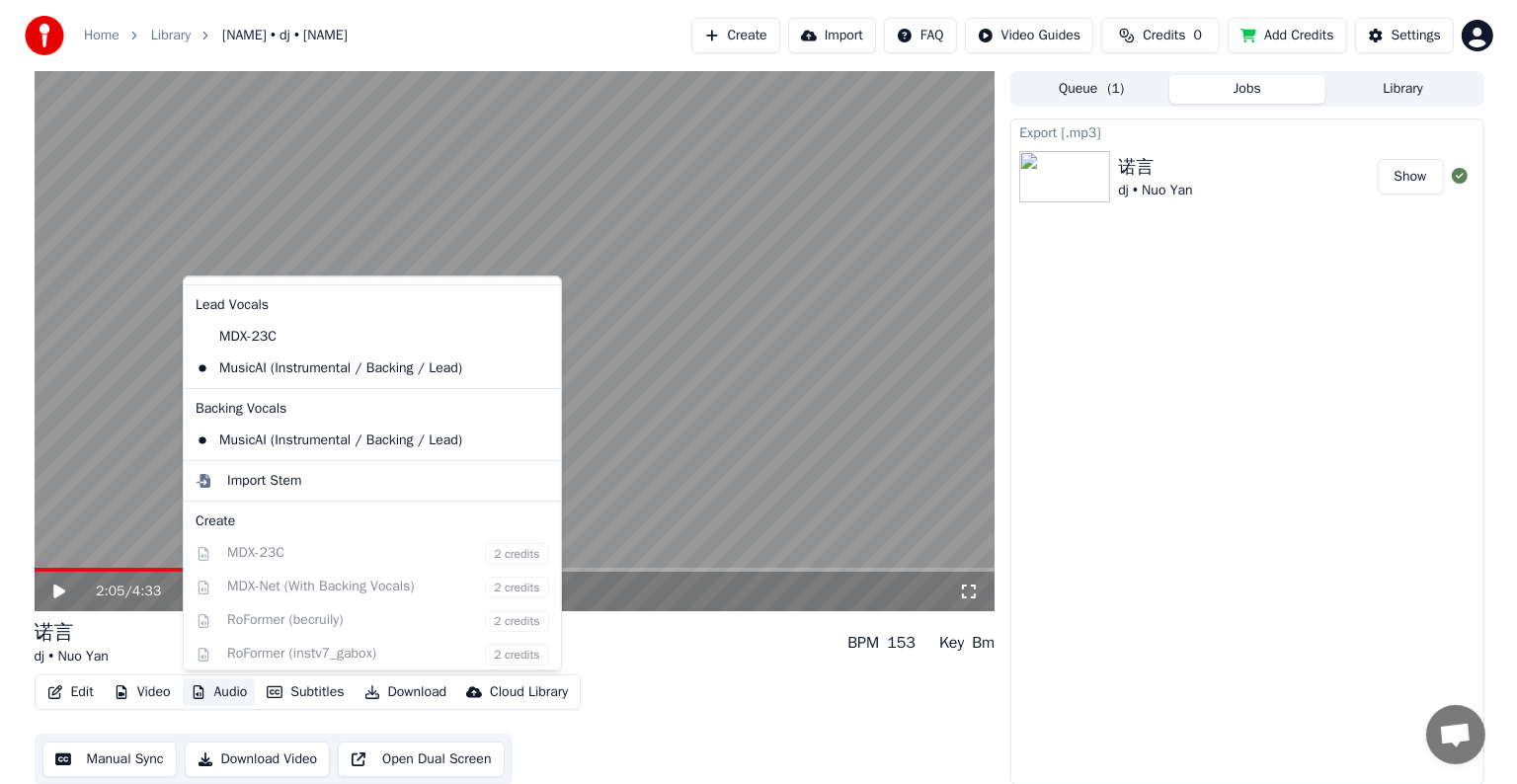 scroll, scrollTop: 94, scrollLeft: 0, axis: vertical 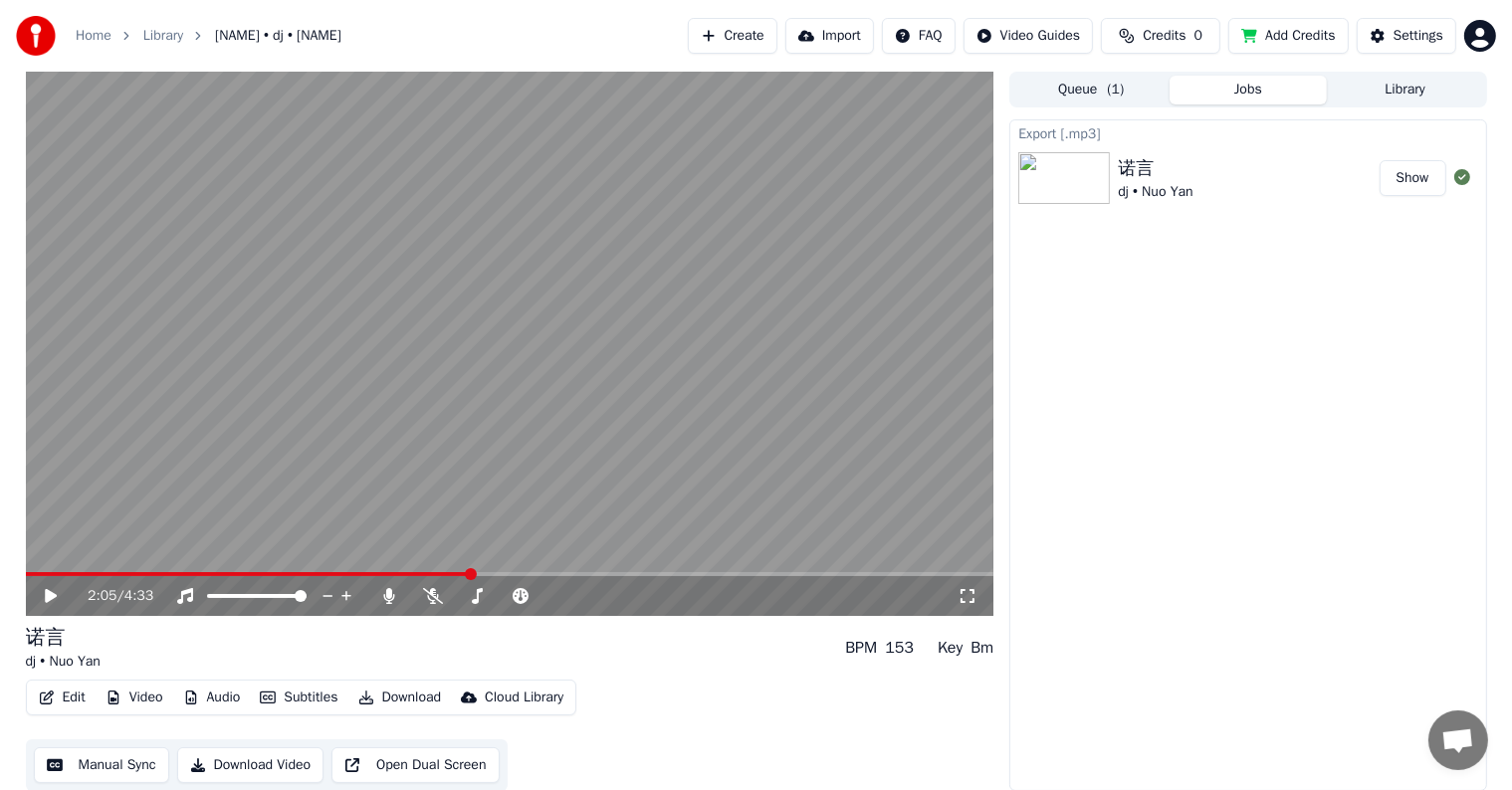 click at bounding box center (510, 343) 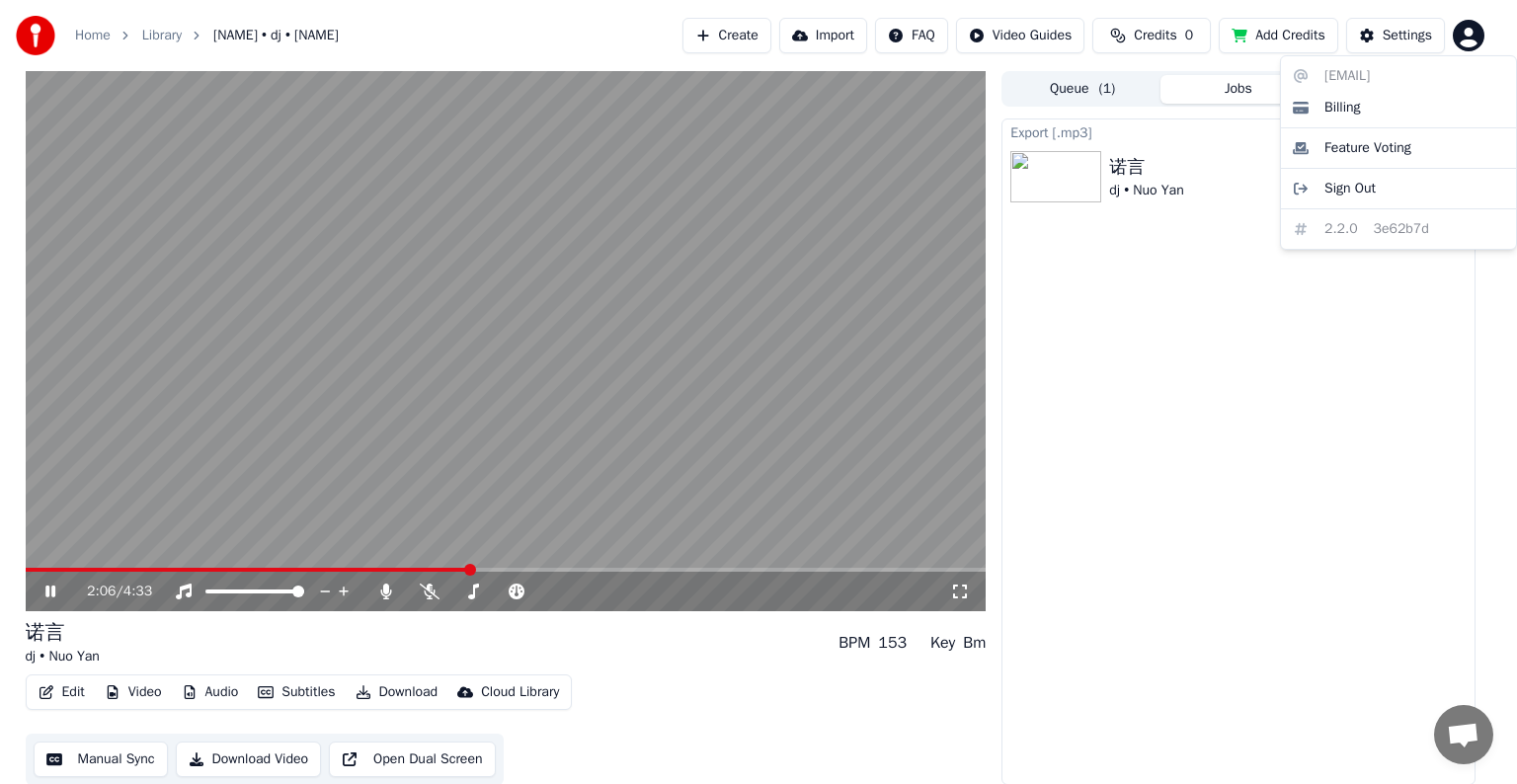 click on "Home Library [NAME] • dj • [NAME] Create Import FAQ Video Guides Credits 0 Add Credits Settings 2:06  /  4:33 [NAME] dj • [NAME] BPM 153 Key Bm Edit Video Audio Subtitles Download Cloud Library Manual Sync Download Video Open Dual Screen Queue ( 1 ) Jobs Library Export [.mp3] [NAME] dj • [NAME] Show [EMAIL] Billing Feature Voting Sign Out 2.2.0 3e62b7d" at bounding box center (758, 392) 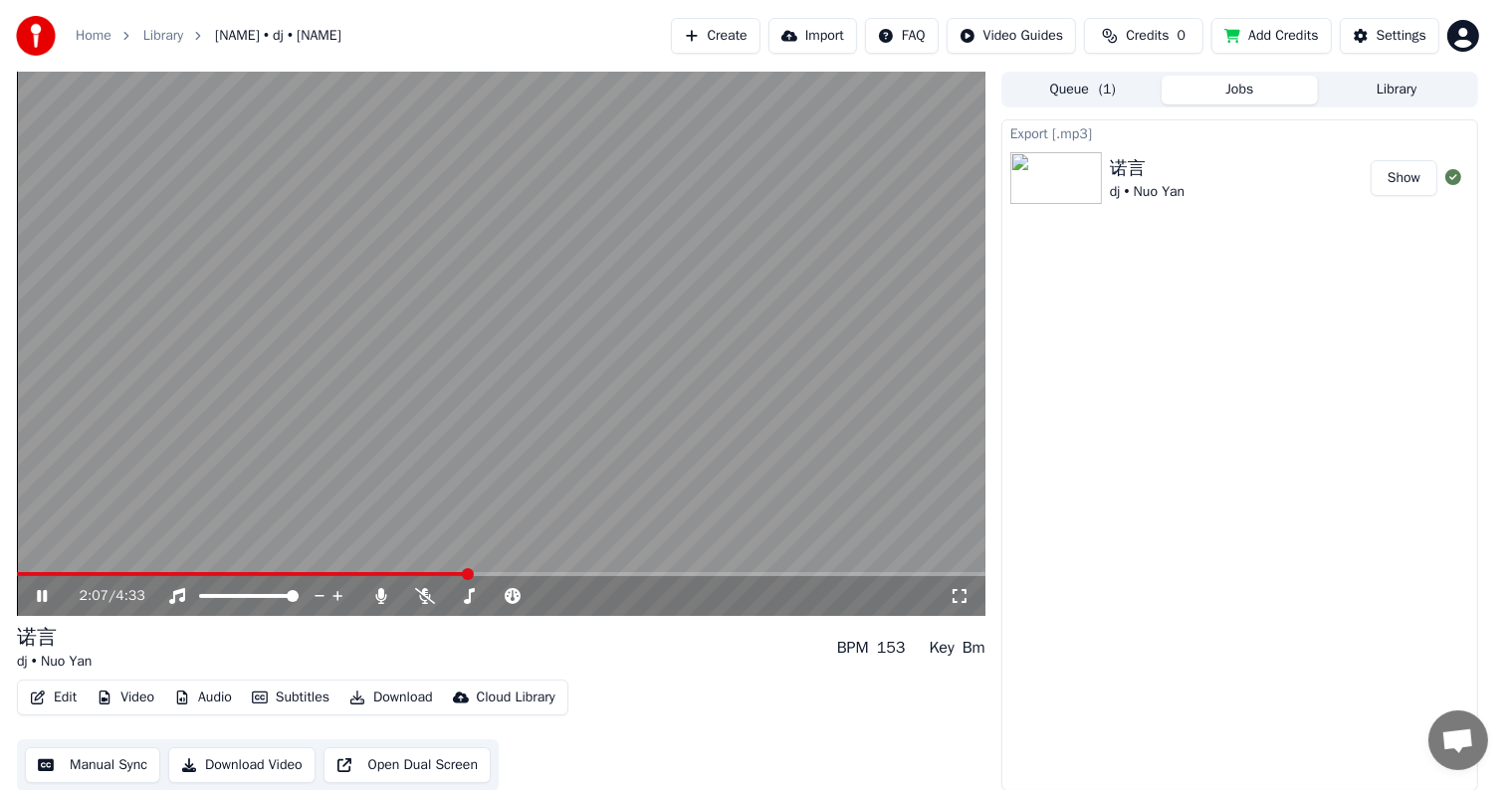 click on "Home Library [NAME] • dj • [NAME] Create Import FAQ Video Guides Credits 0 Add Credits Settings 2:07  /  4:33 [NAME] dj • [NAME] BPM 153 Key Bm Edit Video Audio Subtitles Download Cloud Library Manual Sync Download Video Open Dual Screen Queue ( 1 ) Jobs Library Export [.mp3] [NAME] dj • [NAME] Show [EMAIL] Billing Feature Voting Sign Out 2.2.0 3e62b7d" at bounding box center (756, 395) 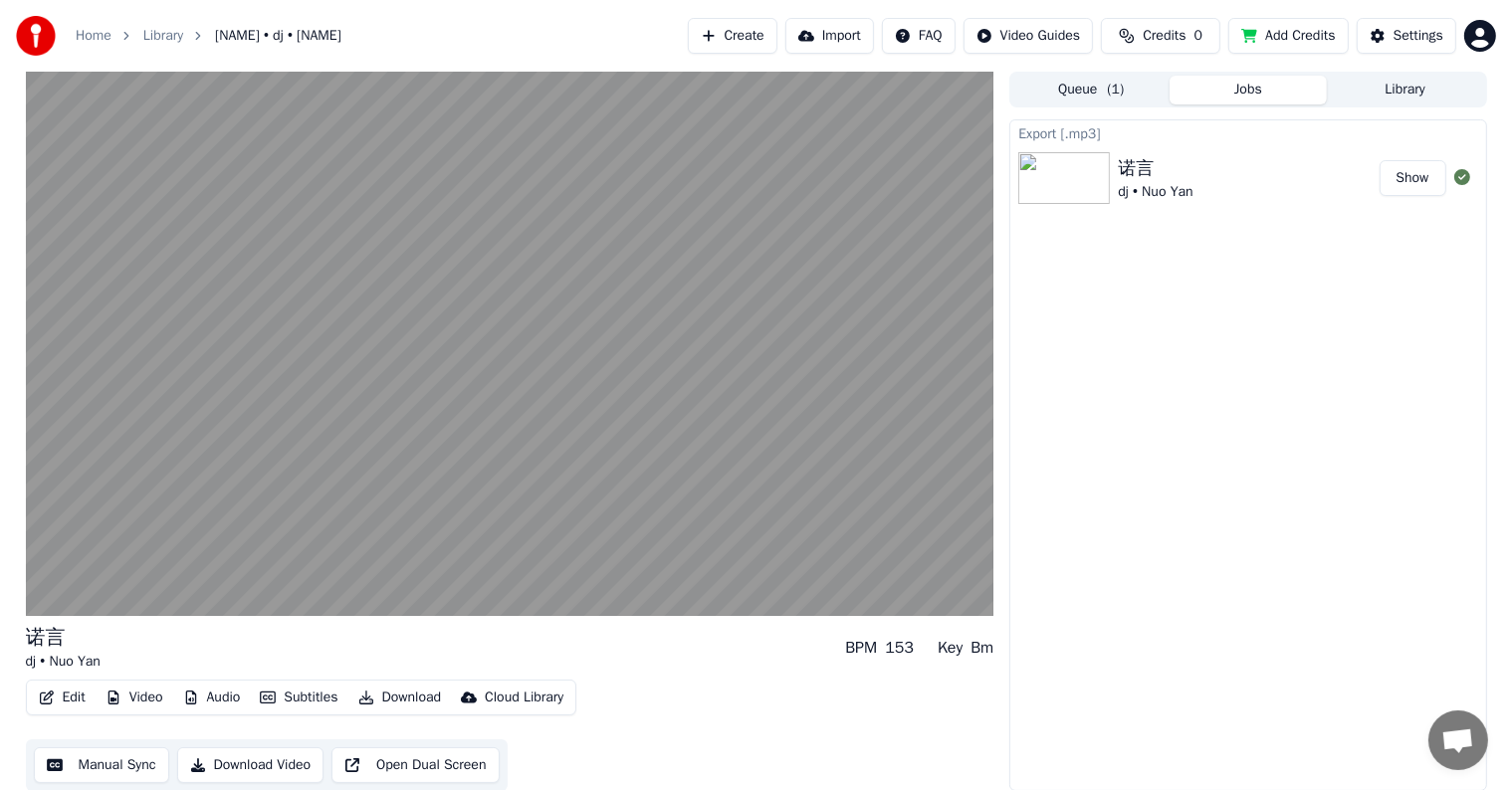 click on "Settings" at bounding box center [1406, 36] 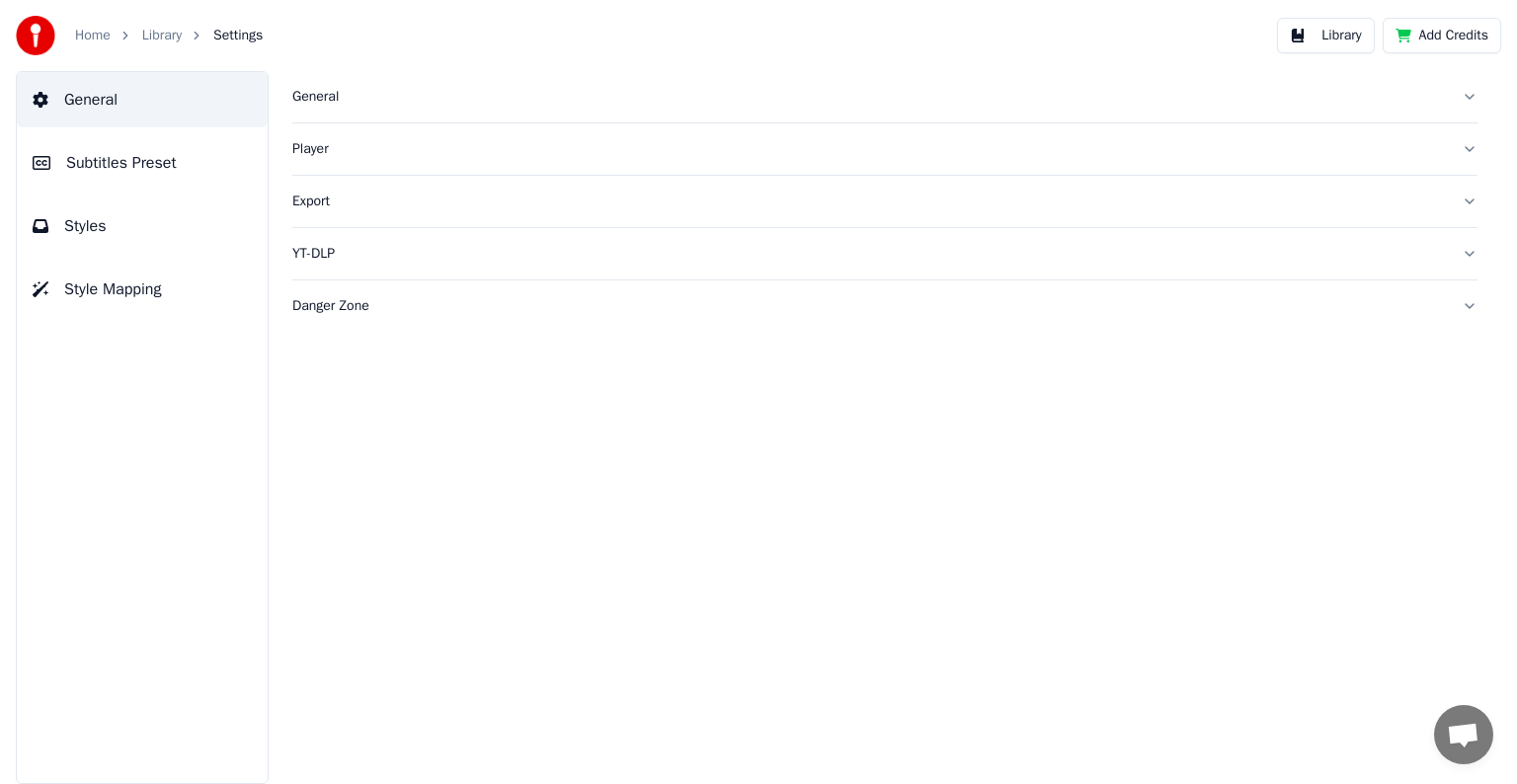 click on "Subtitles Preset" at bounding box center [142, 163] 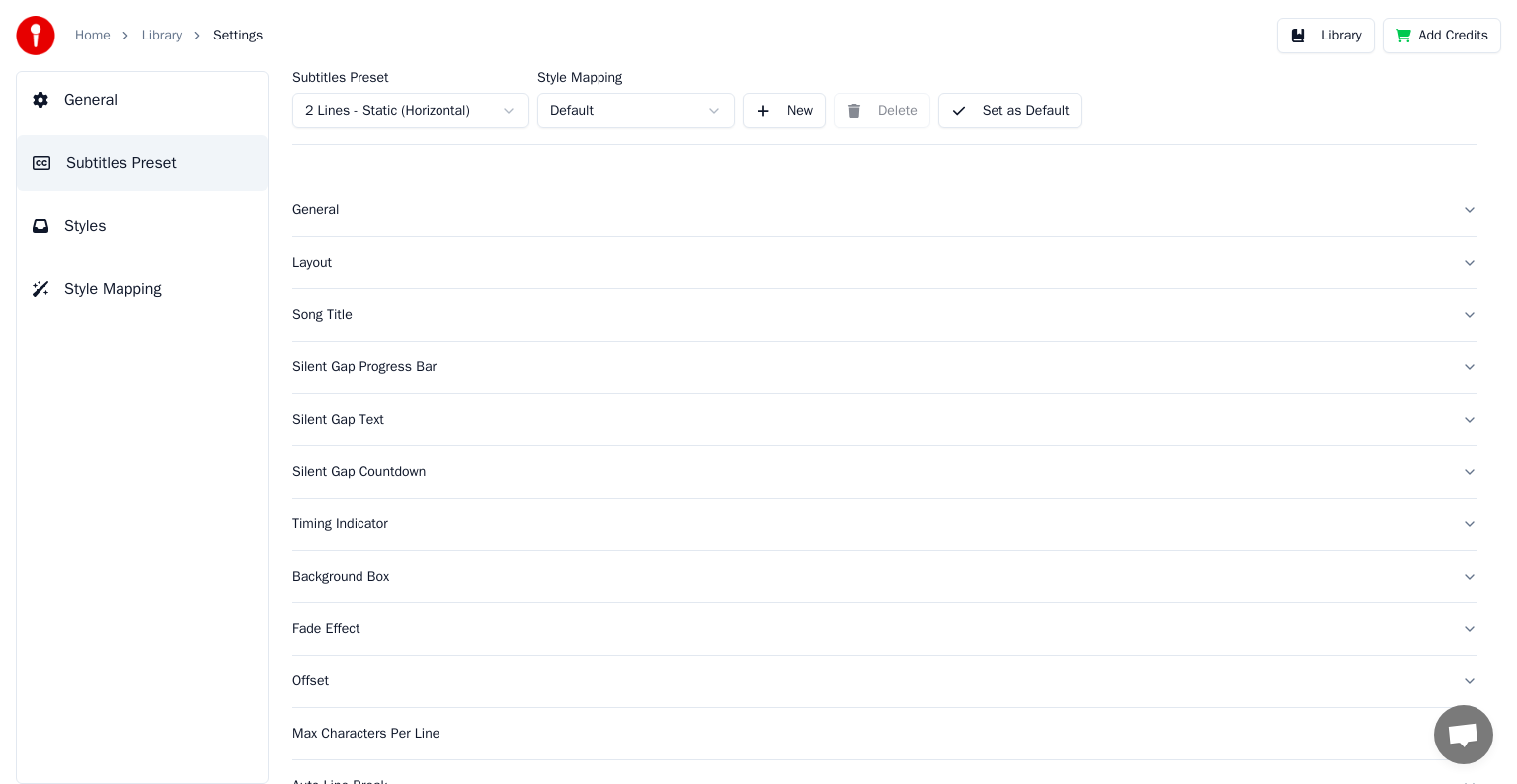 scroll, scrollTop: 93, scrollLeft: 0, axis: vertical 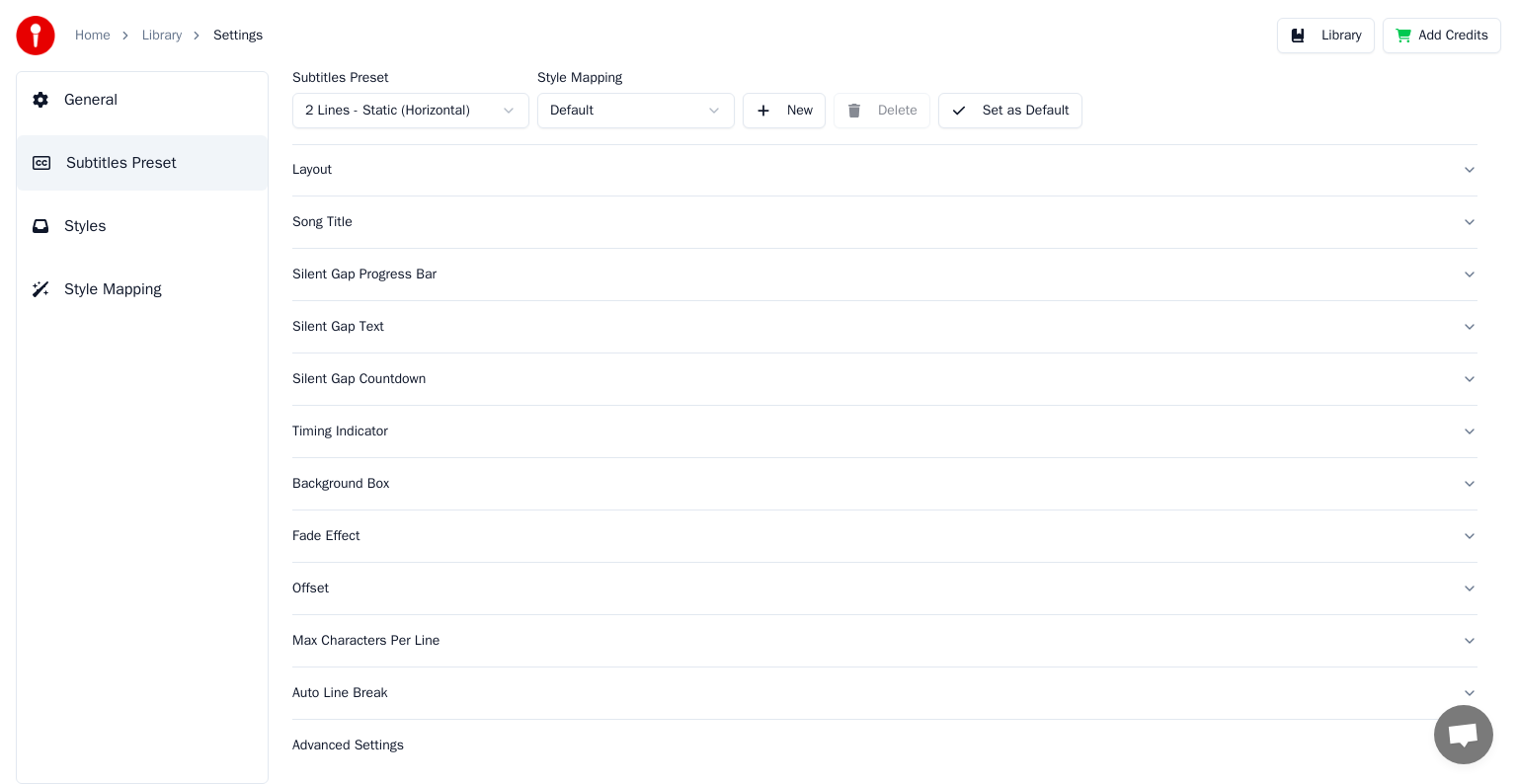 click on "Styles" at bounding box center (142, 226) 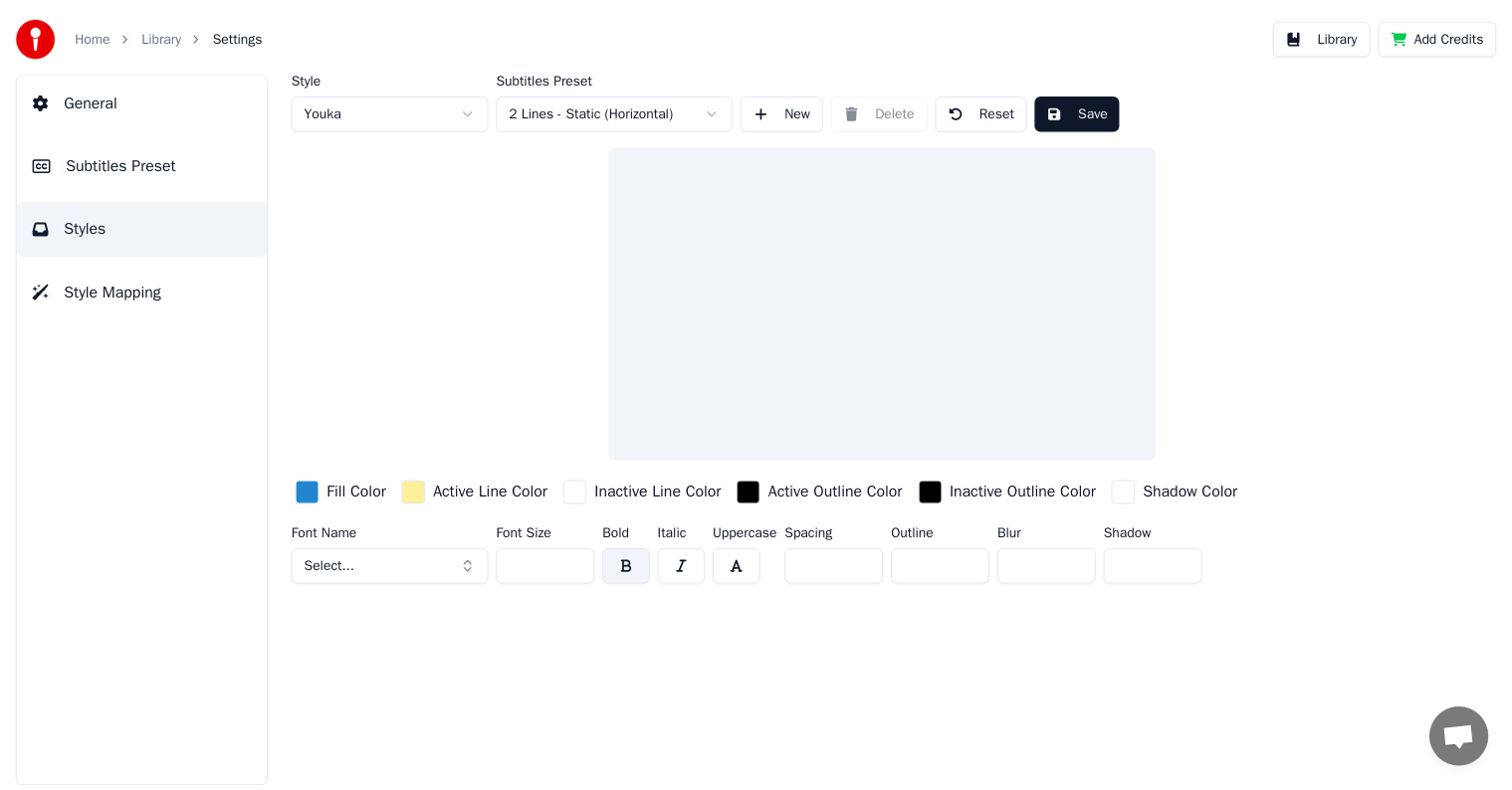 scroll, scrollTop: 0, scrollLeft: 0, axis: both 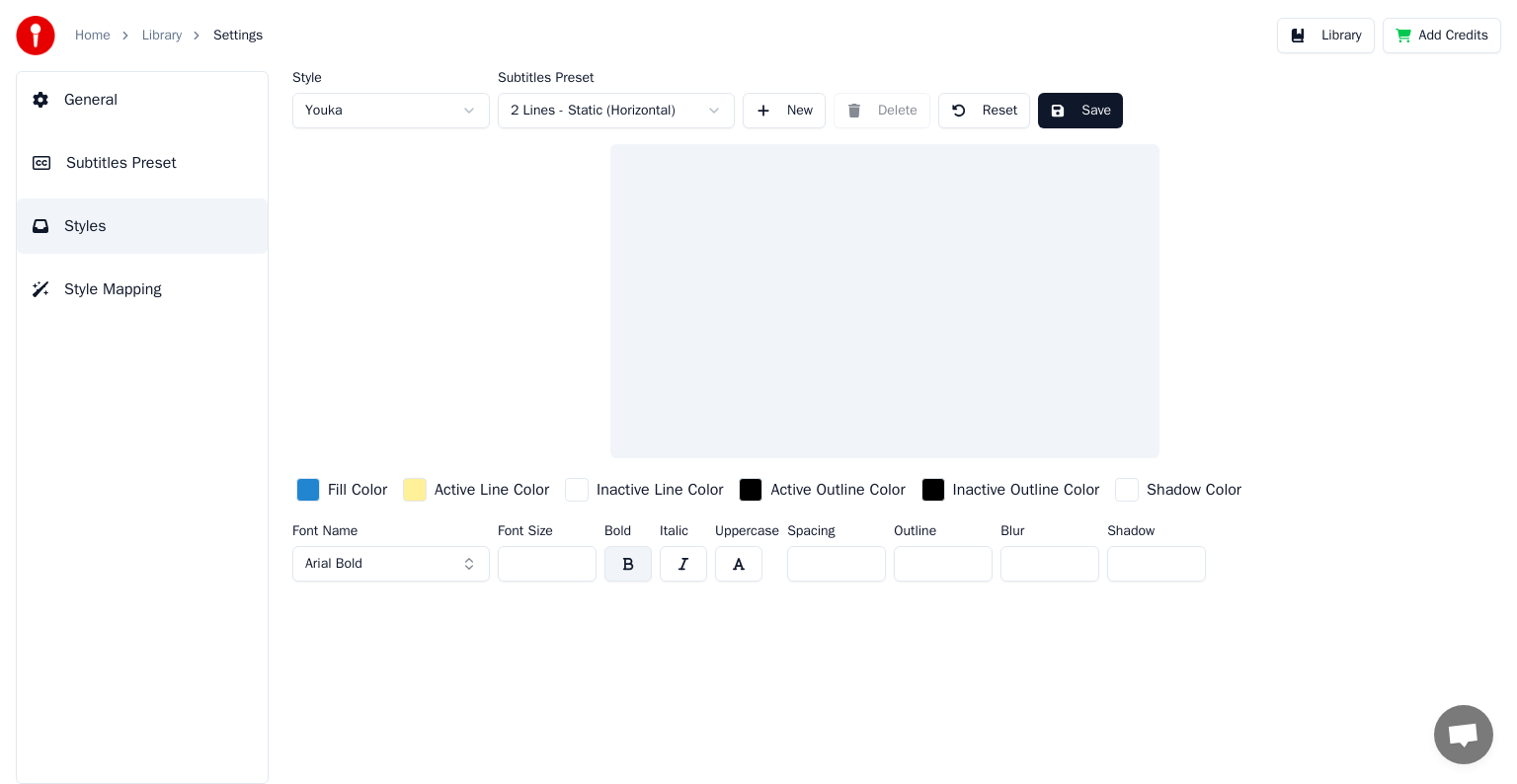 click on "Style Mapping" at bounding box center (142, 289) 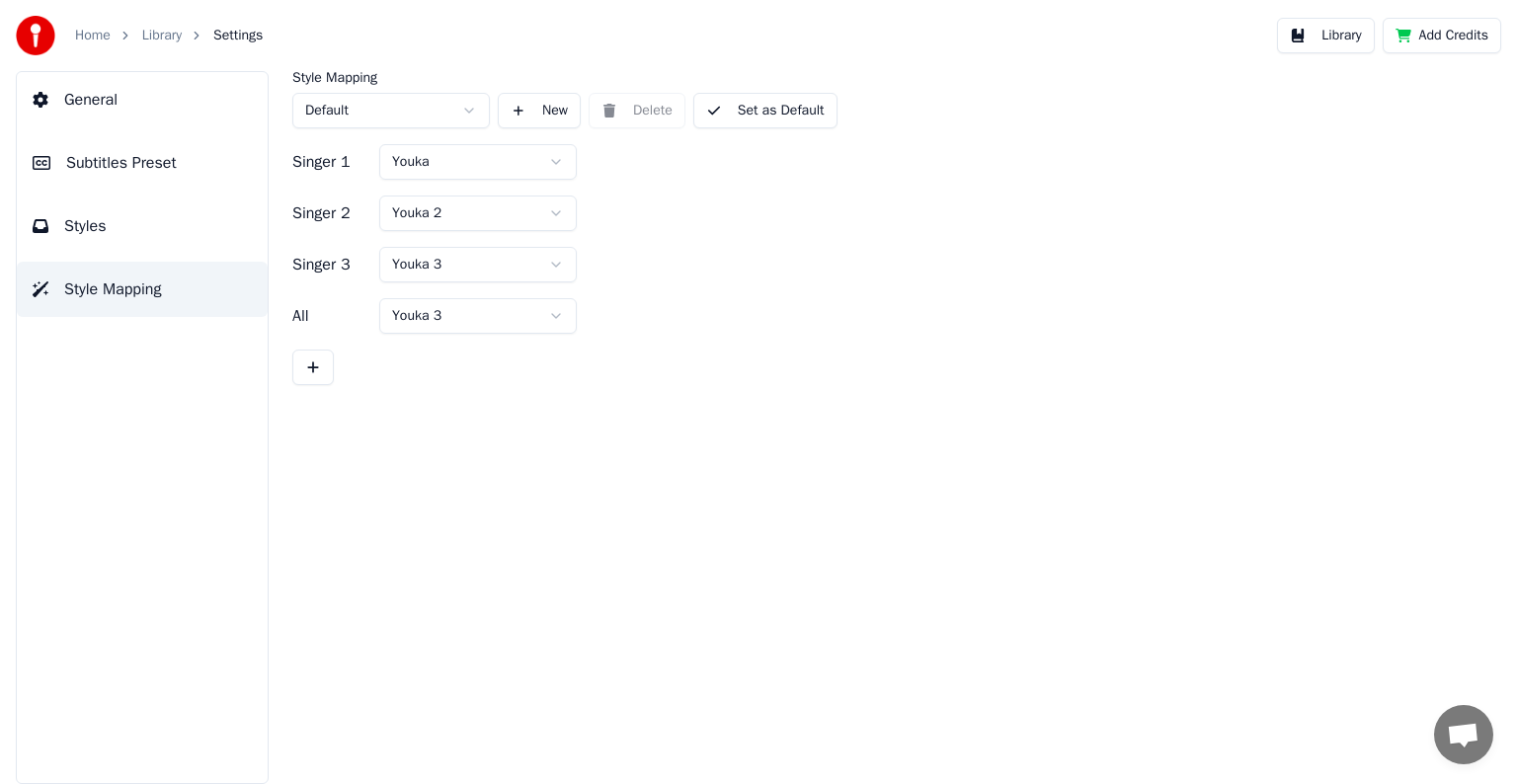 click on "Styles" at bounding box center (142, 226) 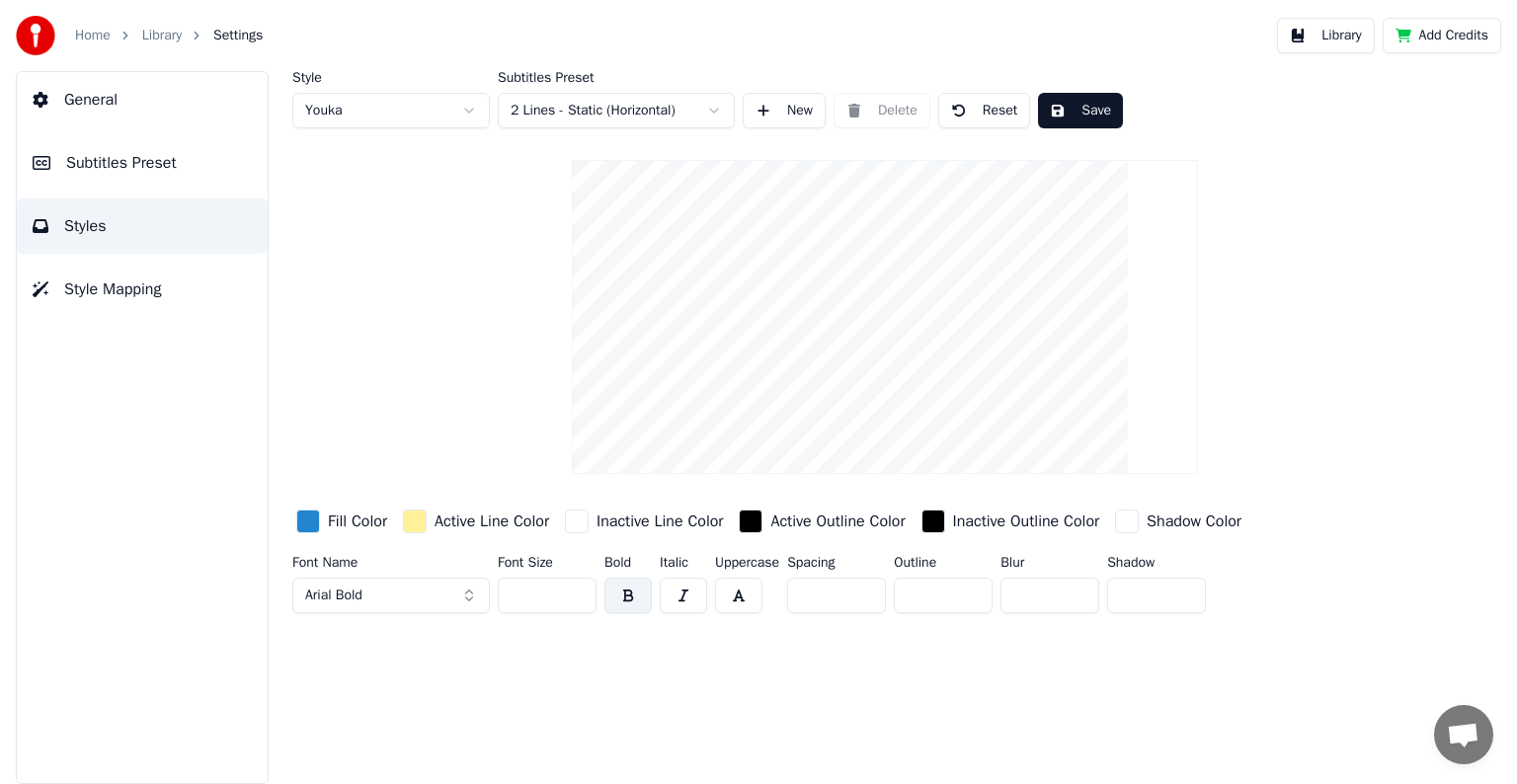 click on "Style Mapping" at bounding box center (142, 289) 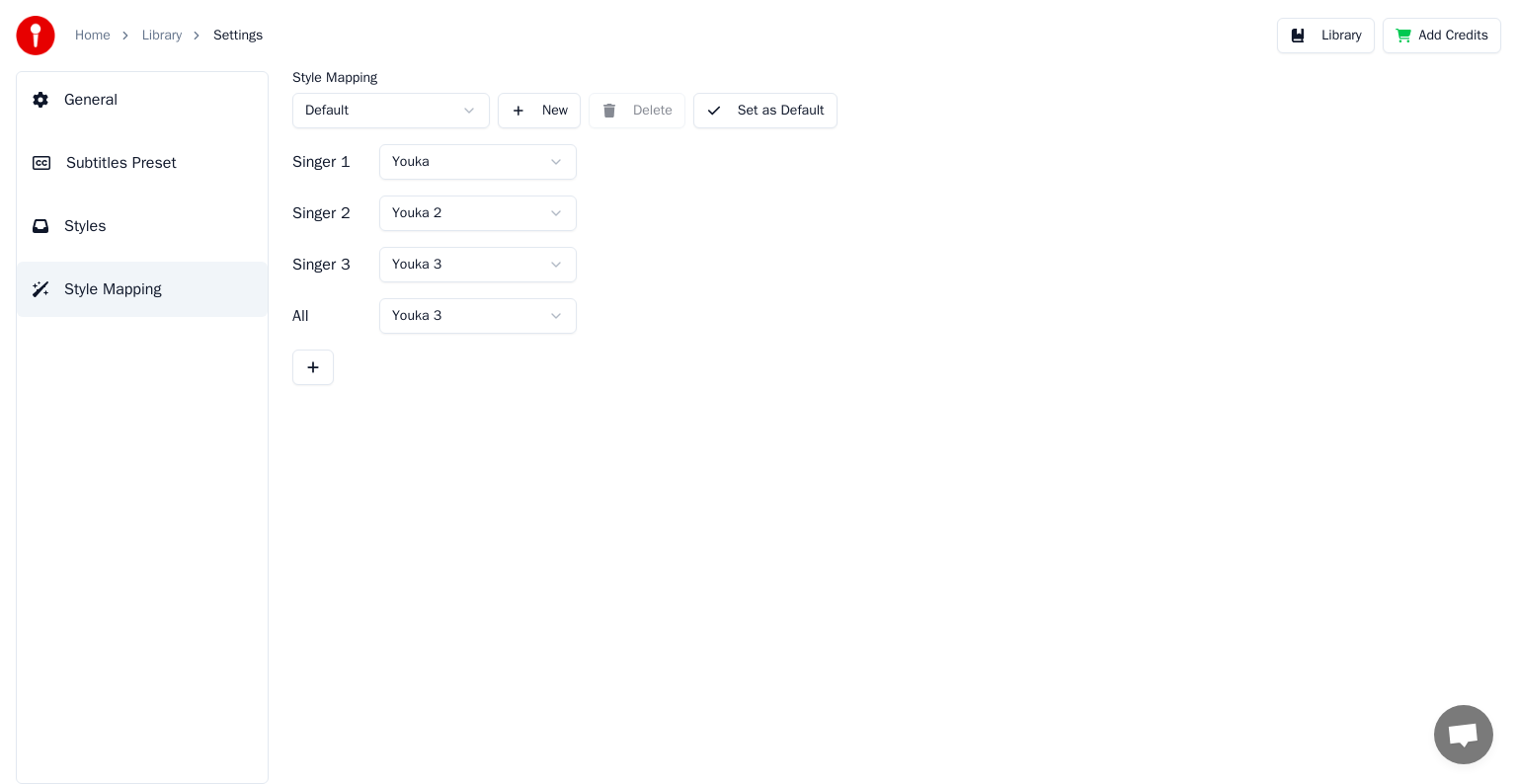 click on "General" at bounding box center (142, 100) 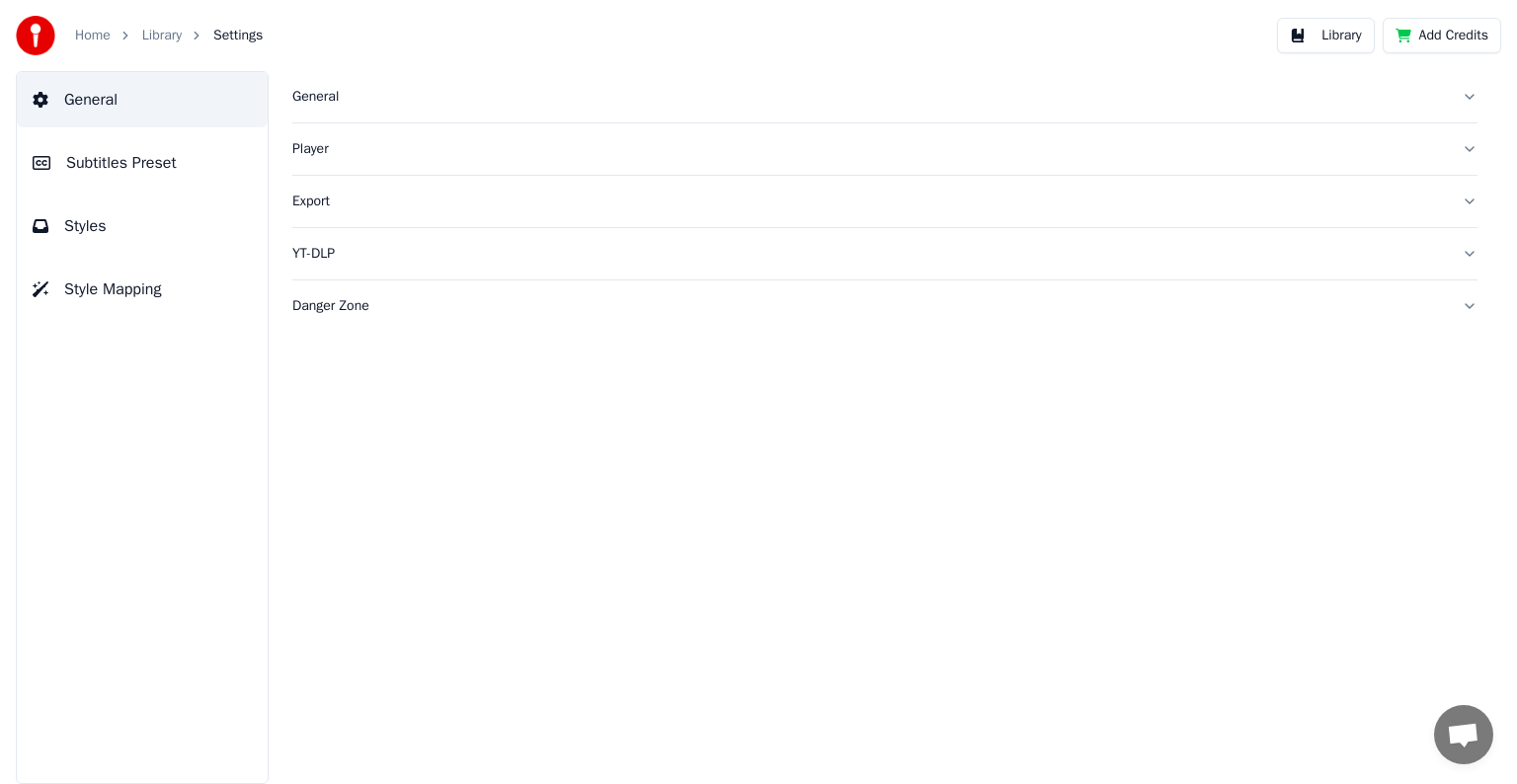 click on "General" at bounding box center (869, 97) 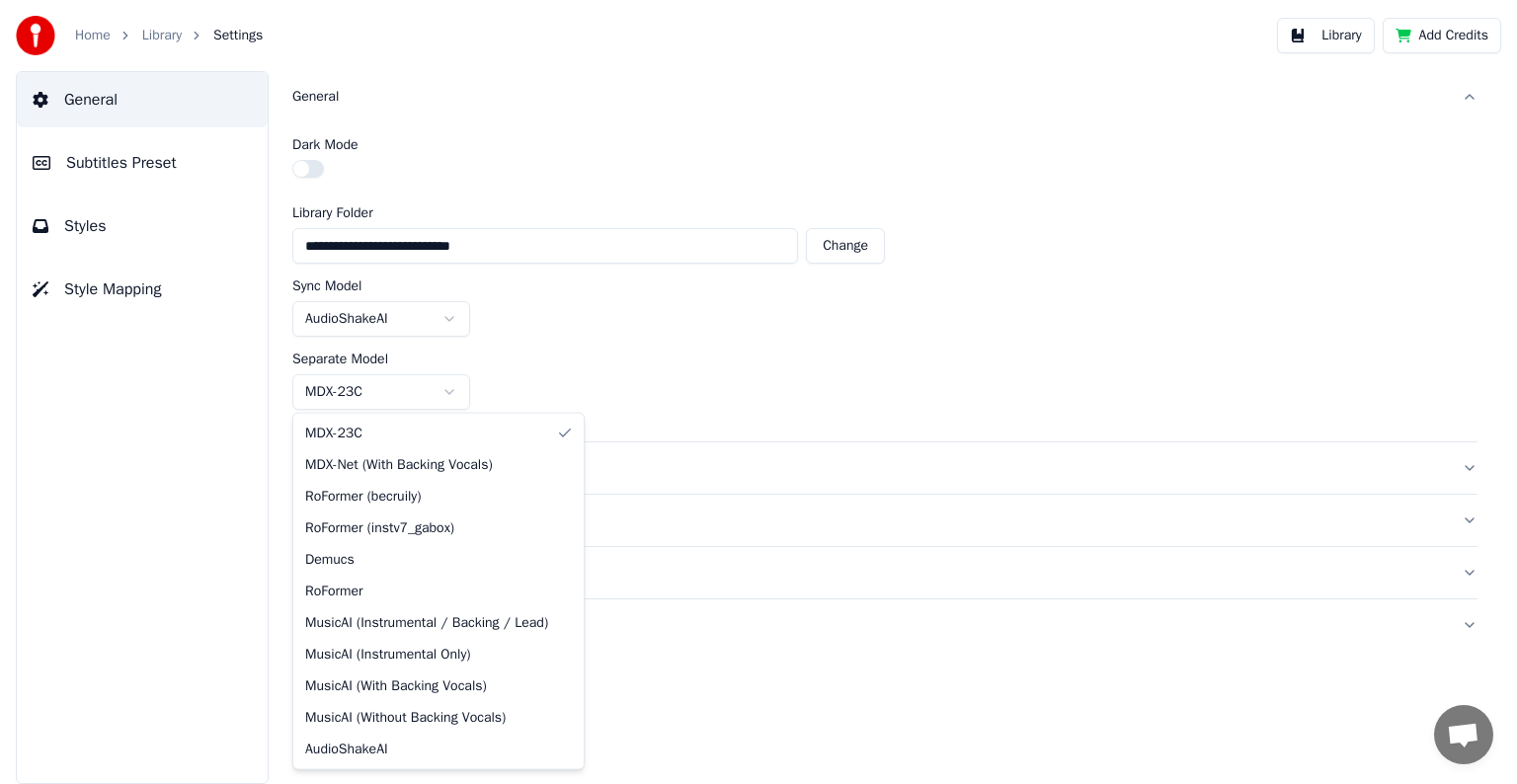 click on "**********" at bounding box center [758, 392] 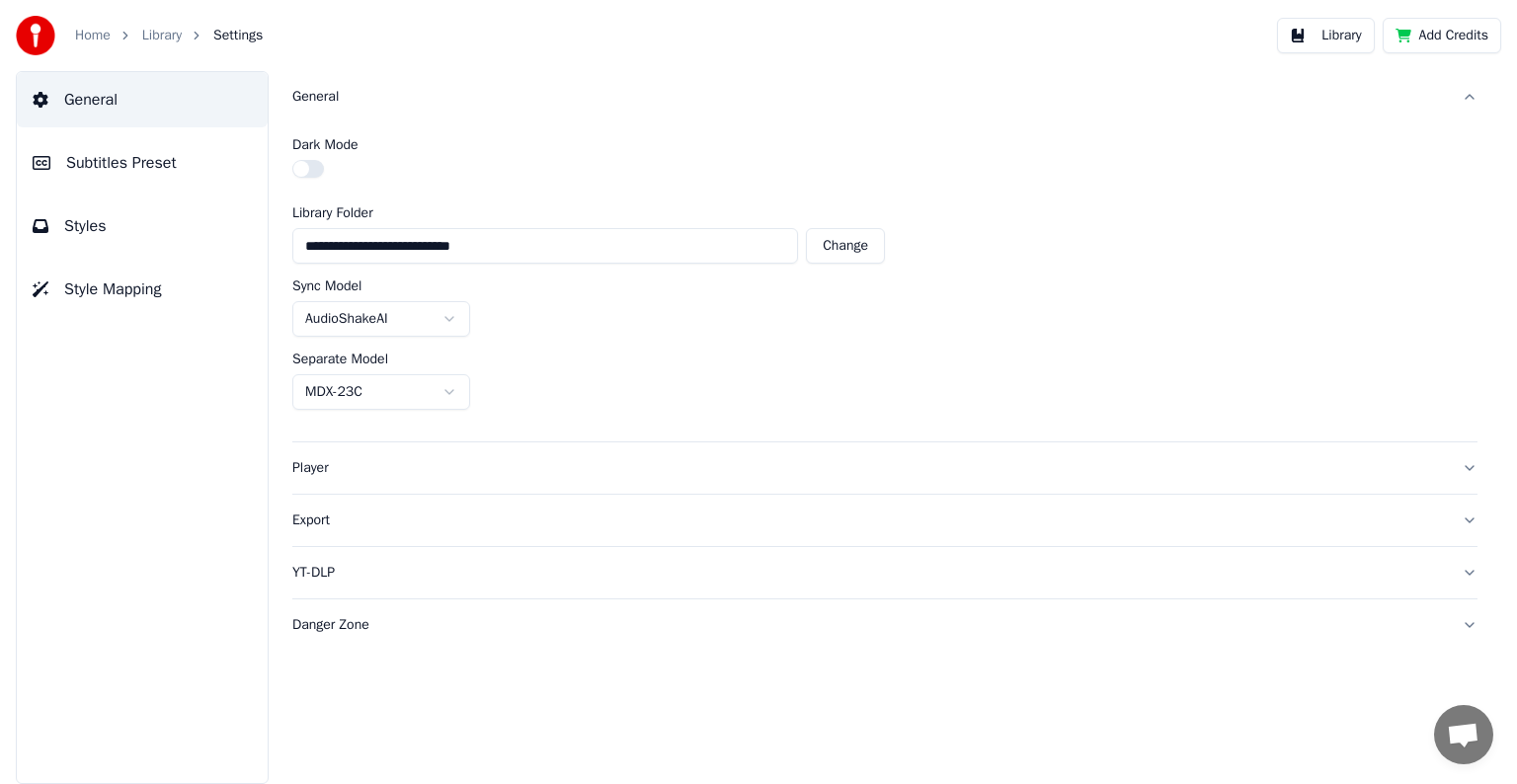 click on "**********" at bounding box center (758, 392) 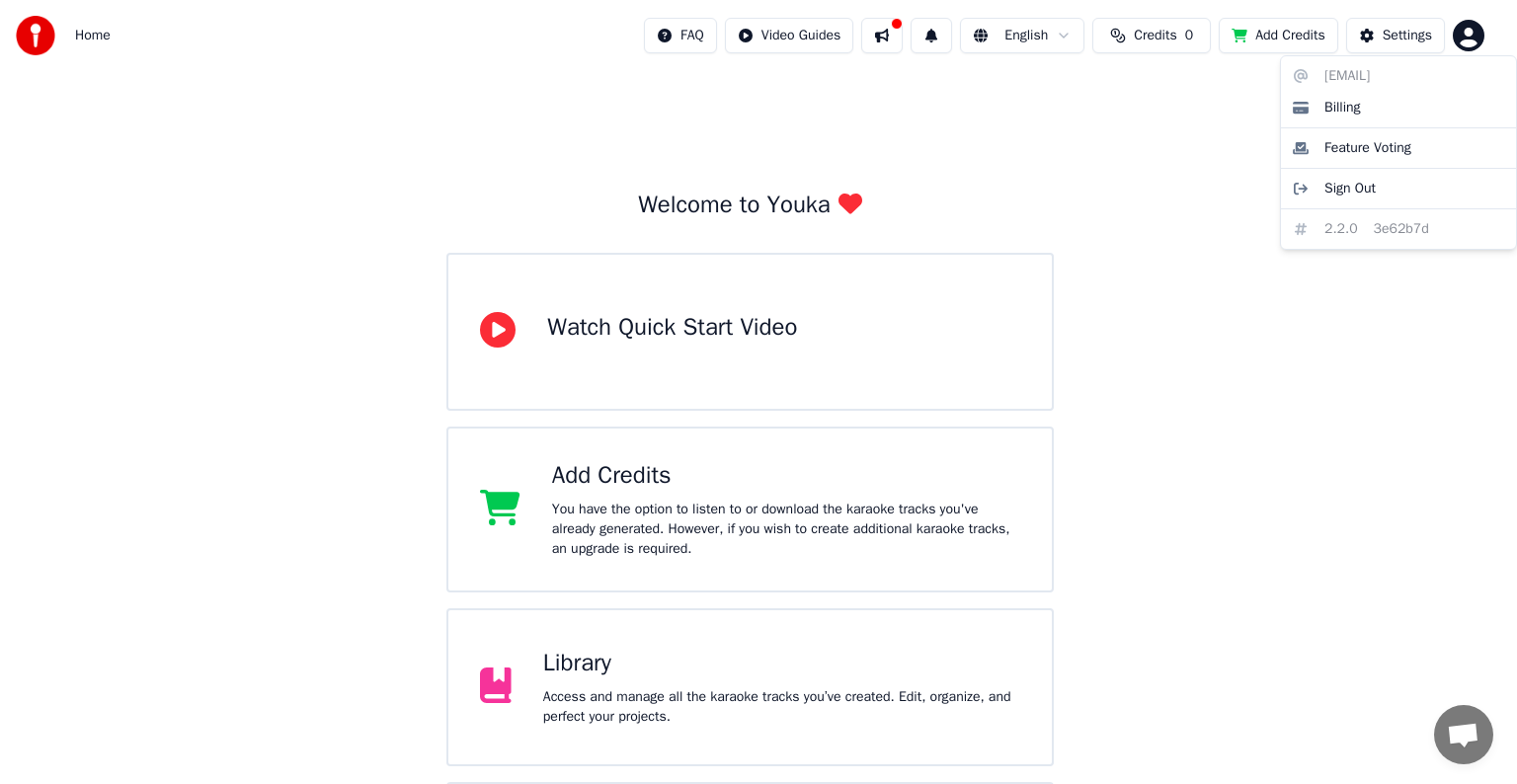 click on "Home FAQ Video Guides English Credits 0 Add Credits Settings Welcome to Youka Watch Quick Start Video Add Credits You have the option to listen to or download the karaoke tracks you've already generated. However, if you wish to create additional karaoke tracks, an upgrade is required. Library Access and manage all the karaoke tracks you’ve created. Edit, organize, and perfect your projects. Create Karaoke Create karaoke from audio or video files (MP3, MP4, and more), or paste a URL to instantly generate a karaoke video with synchronized lyrics. [EMAIL] Billing Feature Voting Sign Out 2.2.0 3e62b7d" at bounding box center [758, 470] 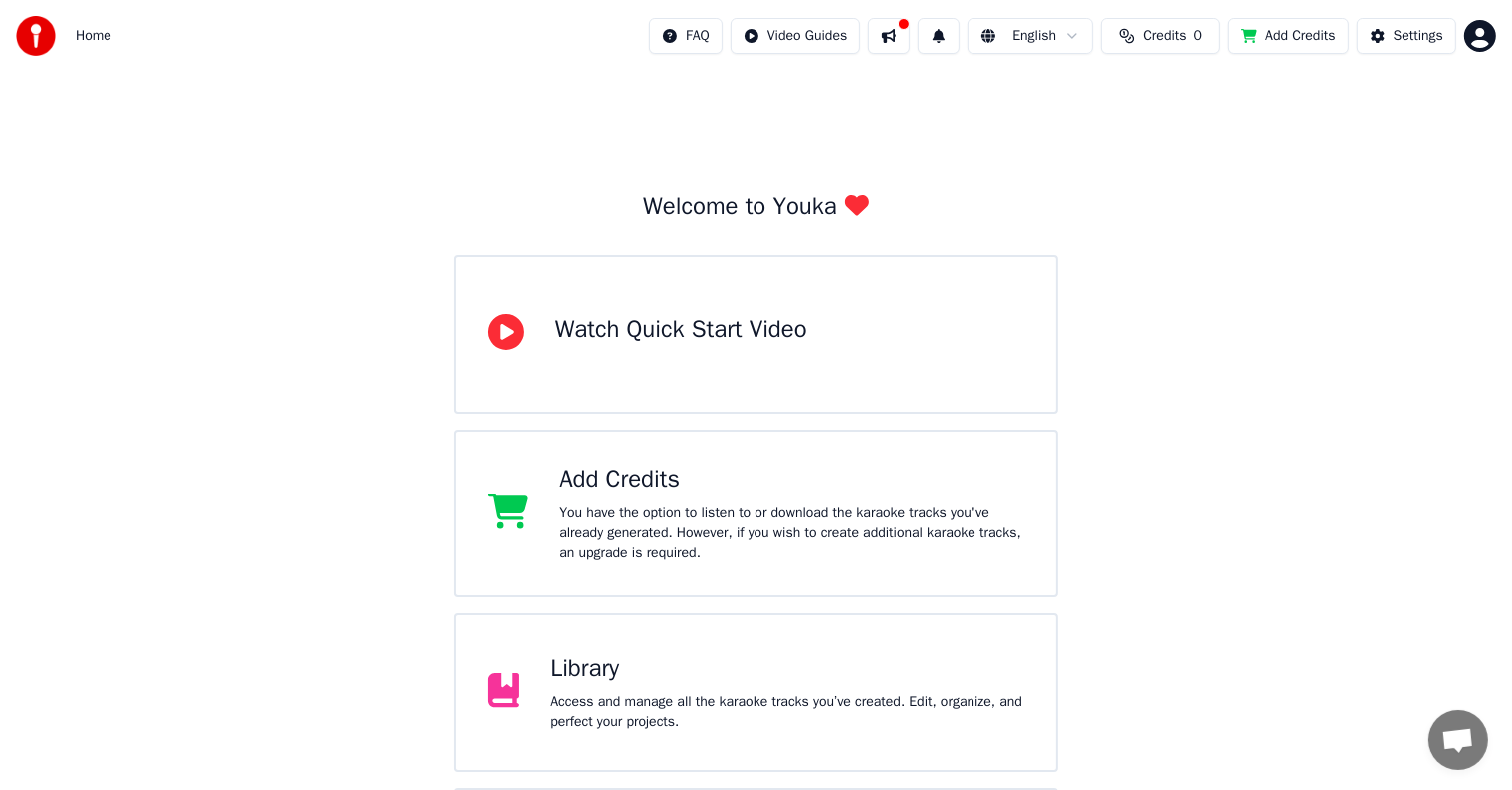 click on "Settings" at bounding box center (1418, 36) 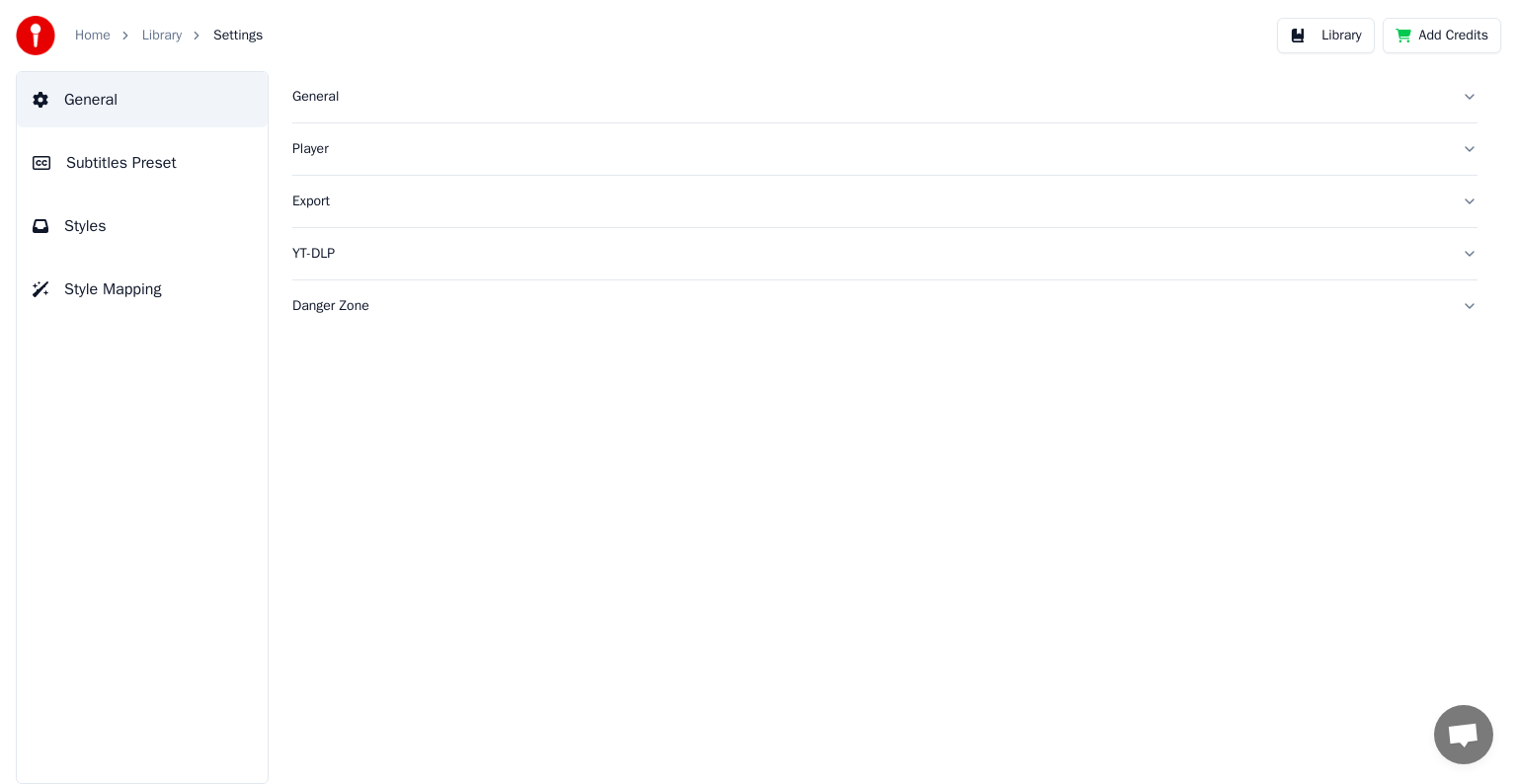click on "Home" at bounding box center [93, 36] 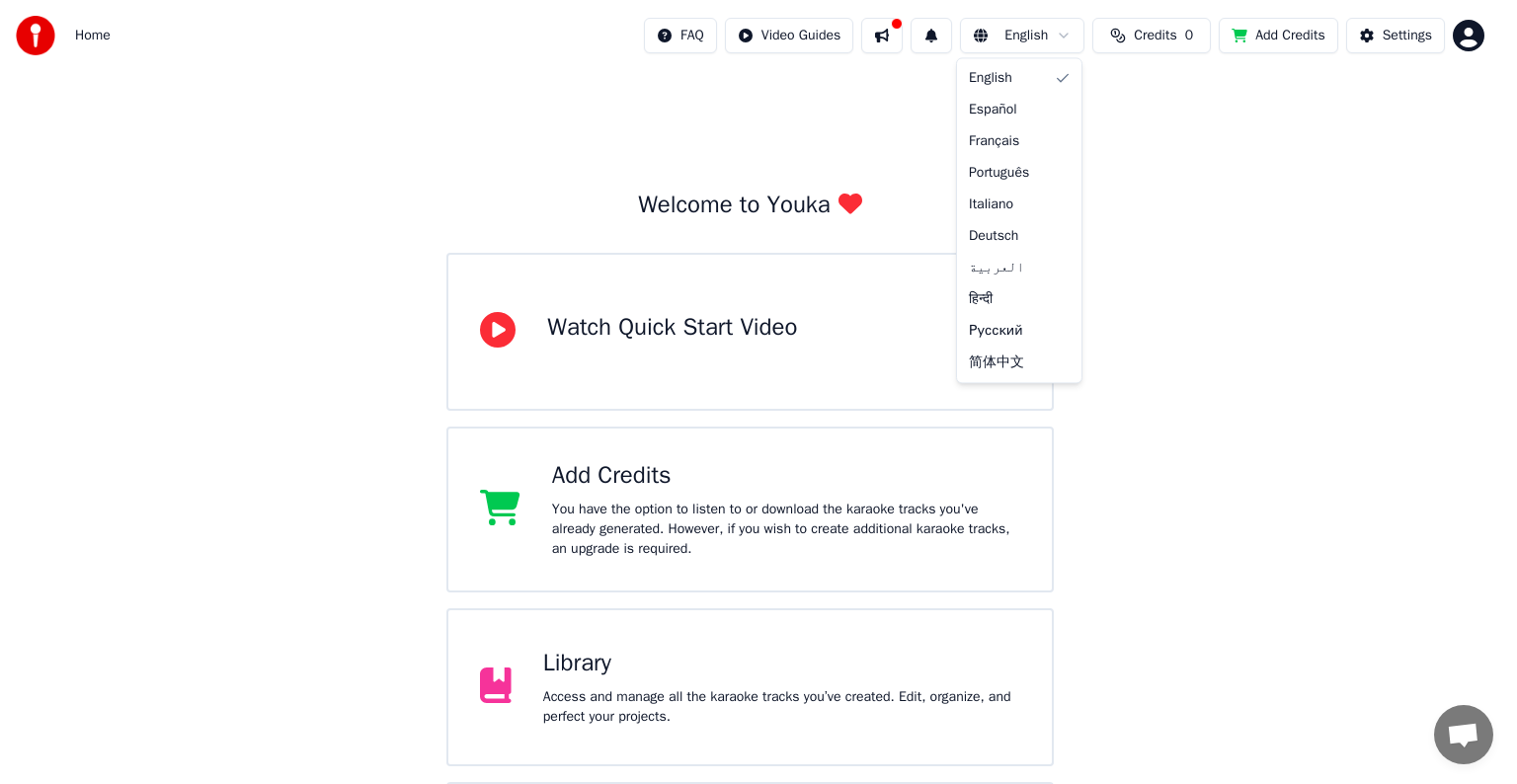 click on "Home FAQ Video Guides English Credits 0 Add Credits Settings Welcome to Youka Watch Quick Start Video Add Credits You have the option to listen to or download the karaoke tracks you've already generated. However, if you wish to create additional karaoke tracks, an upgrade is required. Library Access and manage all the karaoke tracks you’ve created. Edit, organize, and perfect your projects. Create Karaoke Create karaoke from audio or video files (MP3, MP4, and more), or paste a URL to instantly generate a karaoke video with synchronized lyrics. English Español Français Português Italiano Deutsch العربية हिन्दी Русский 简体中文" at bounding box center (758, 470) 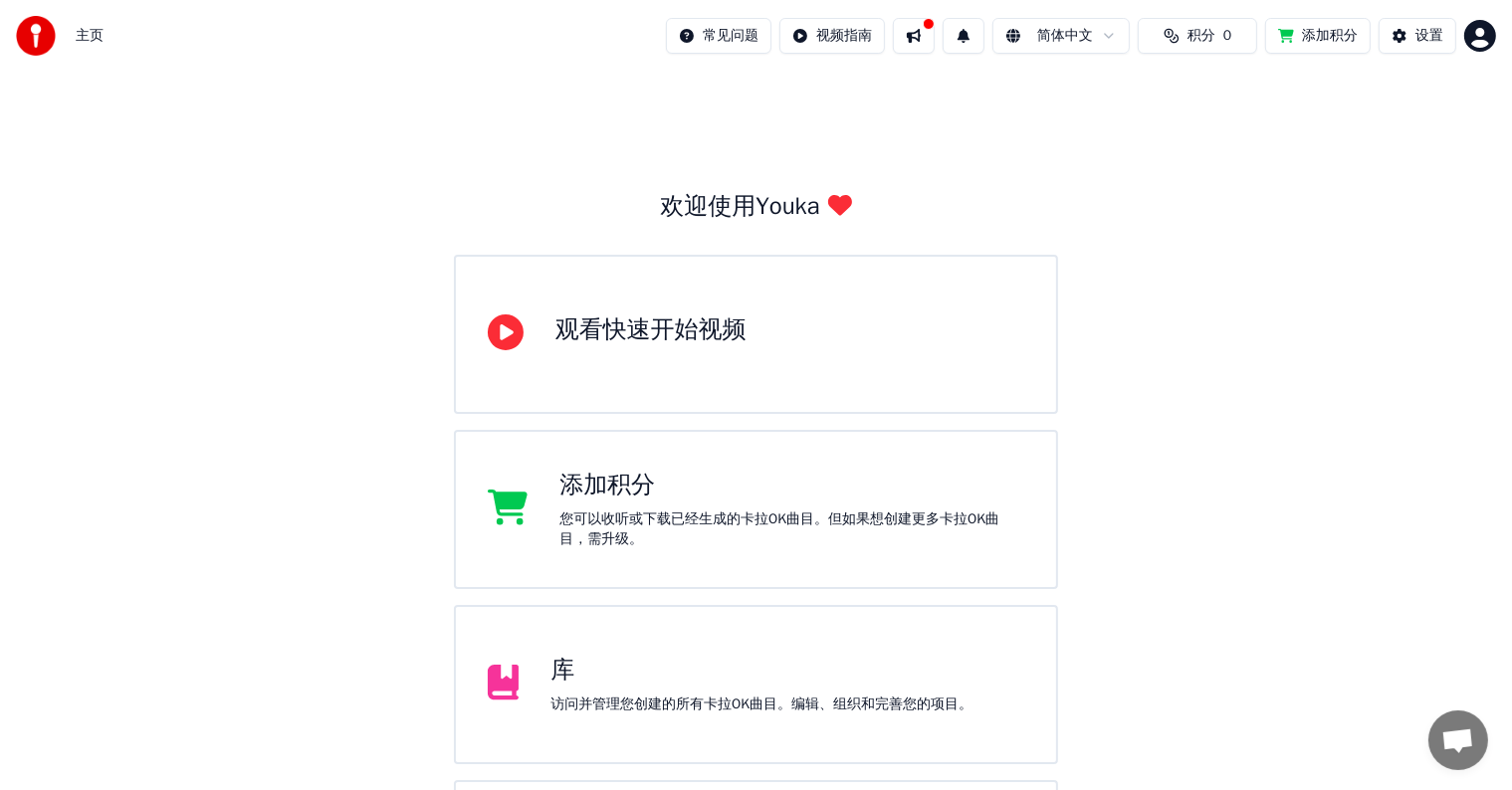 click on "库 访问并管理您创建的所有卡拉OK曲目。编辑、组织和完善您的项目。" at bounding box center [756, 685] 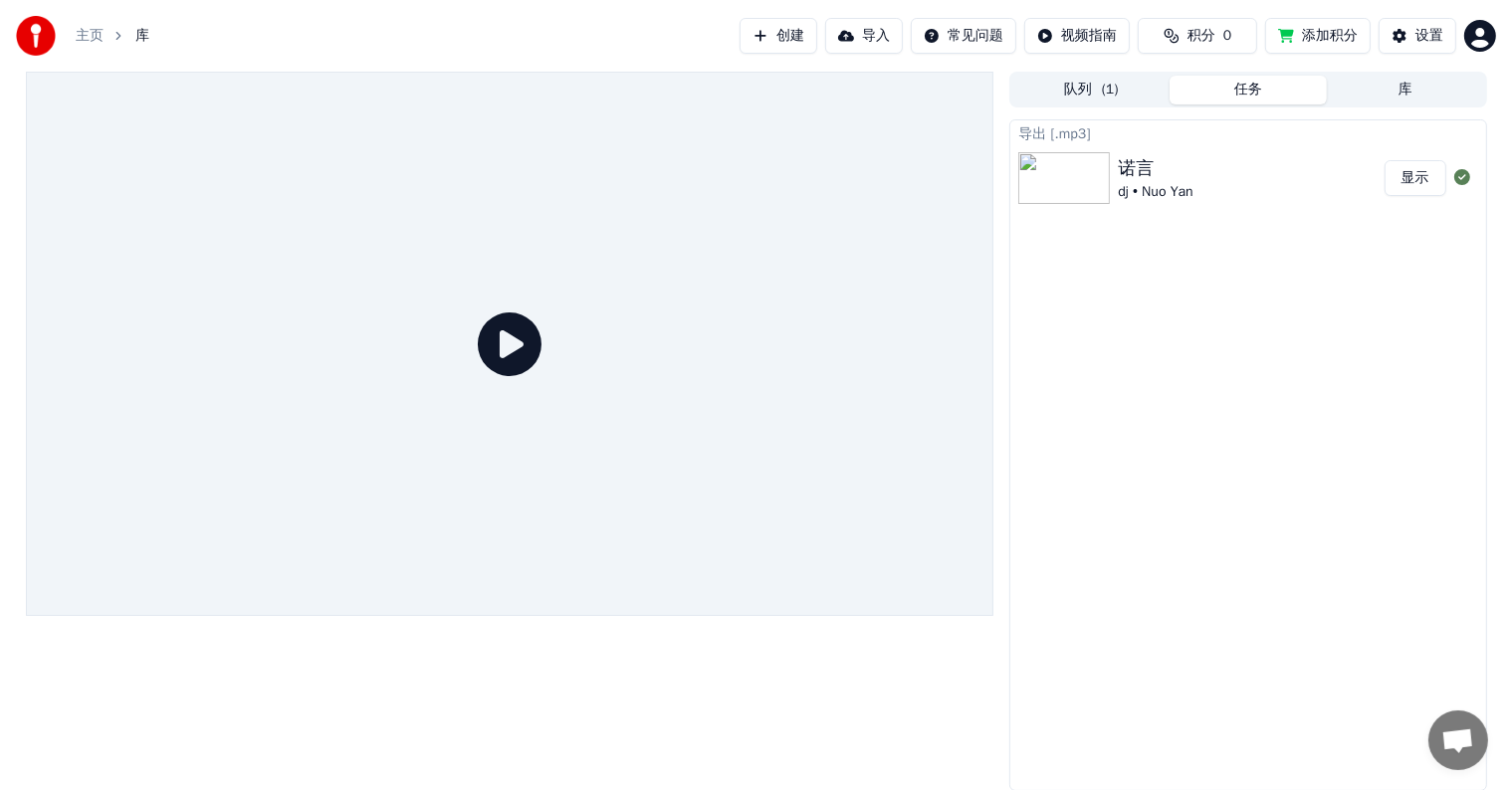 click on "显示" at bounding box center [1415, 178] 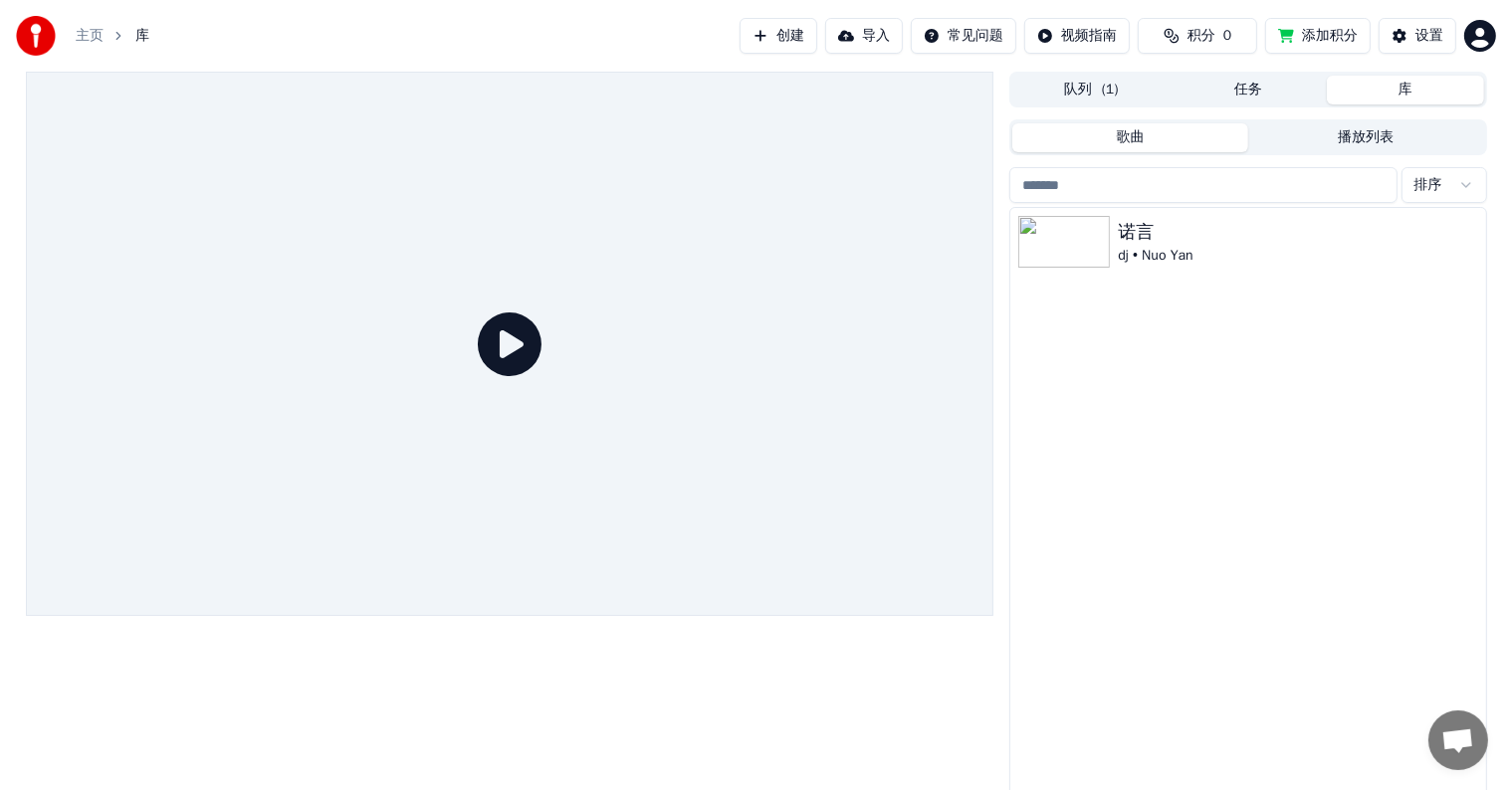 click on "库" at bounding box center [1405, 90] 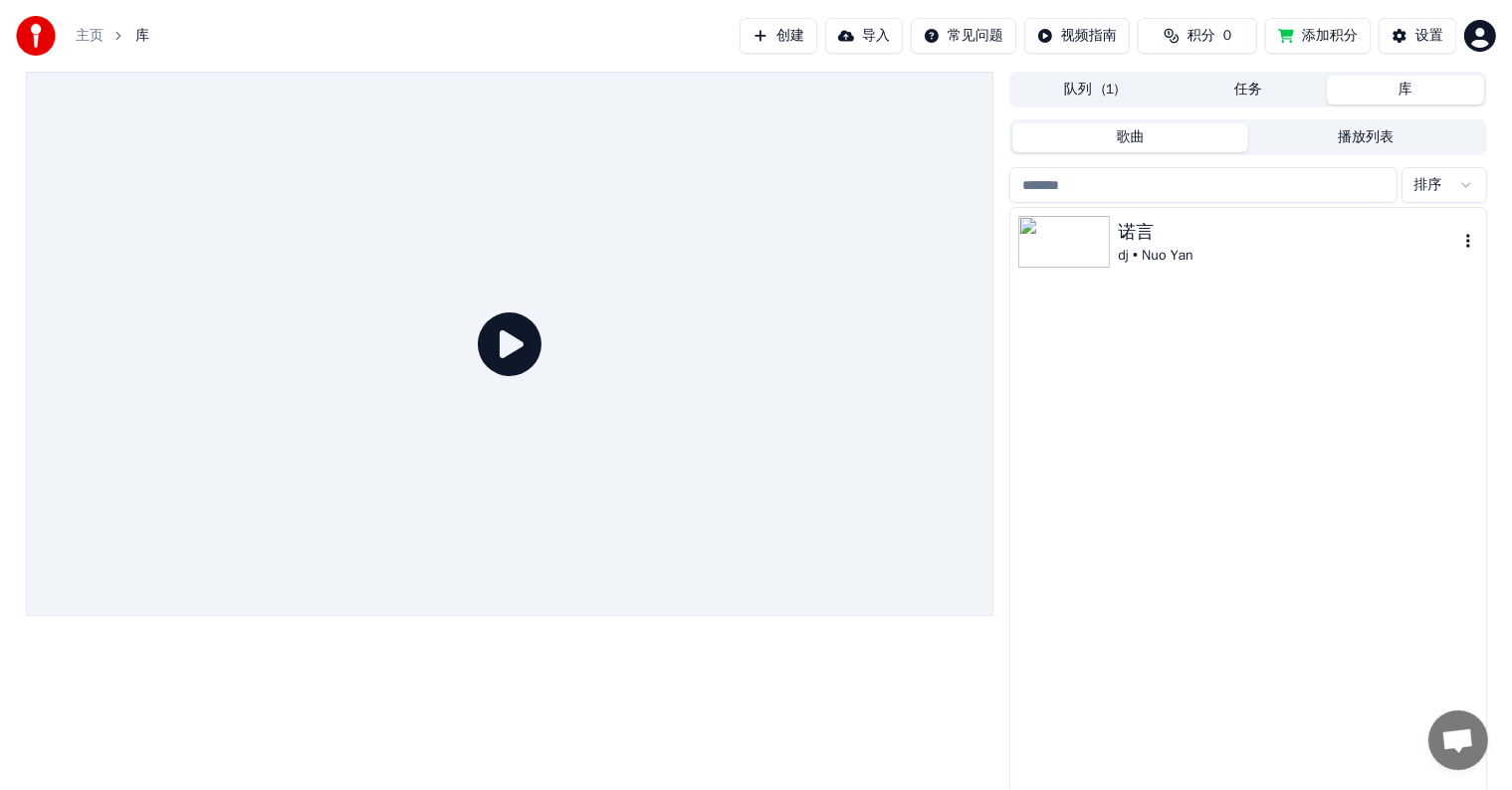 click on "诺言" at bounding box center (1287, 232) 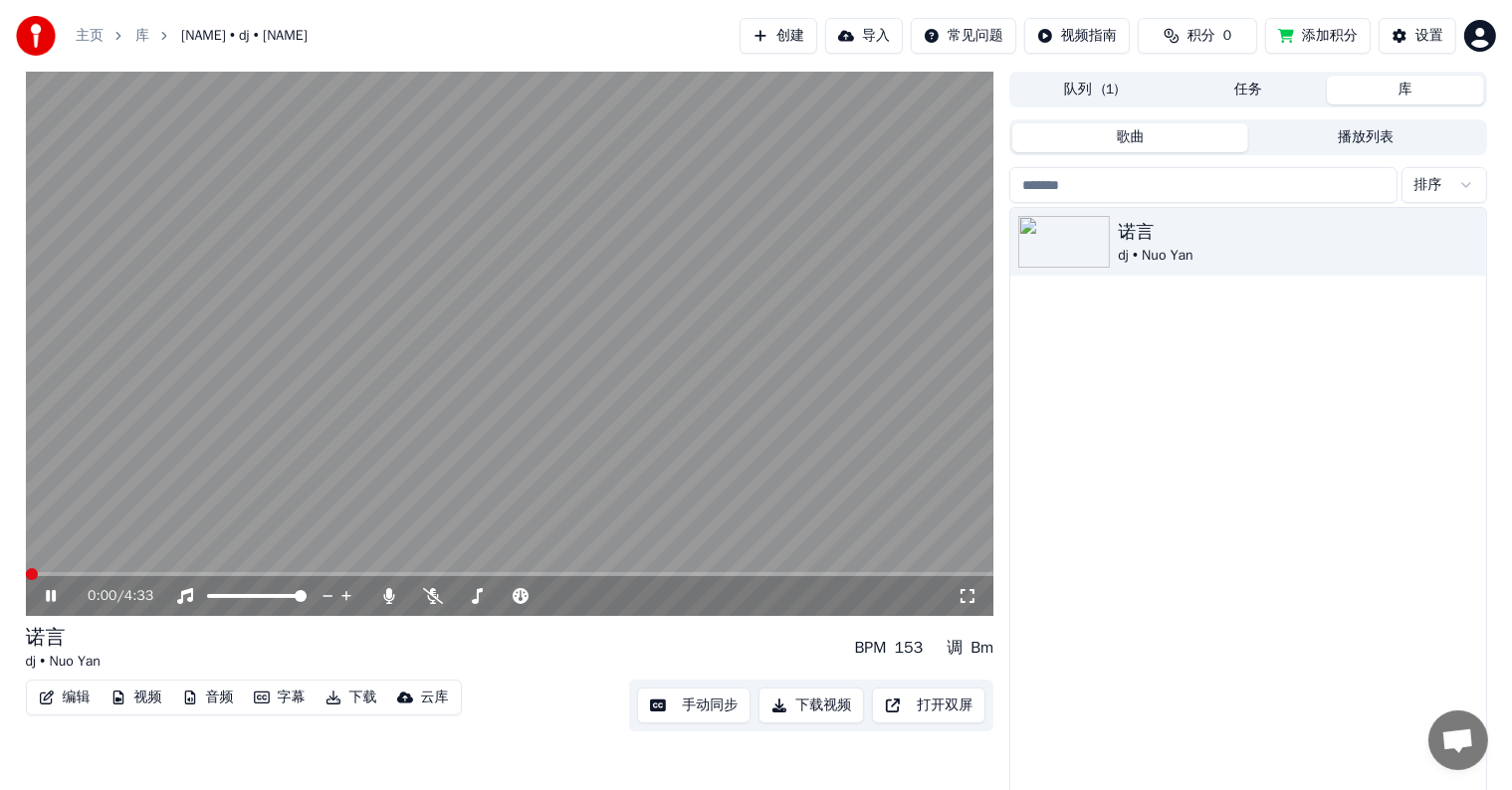 click on "音频" at bounding box center [208, 697] 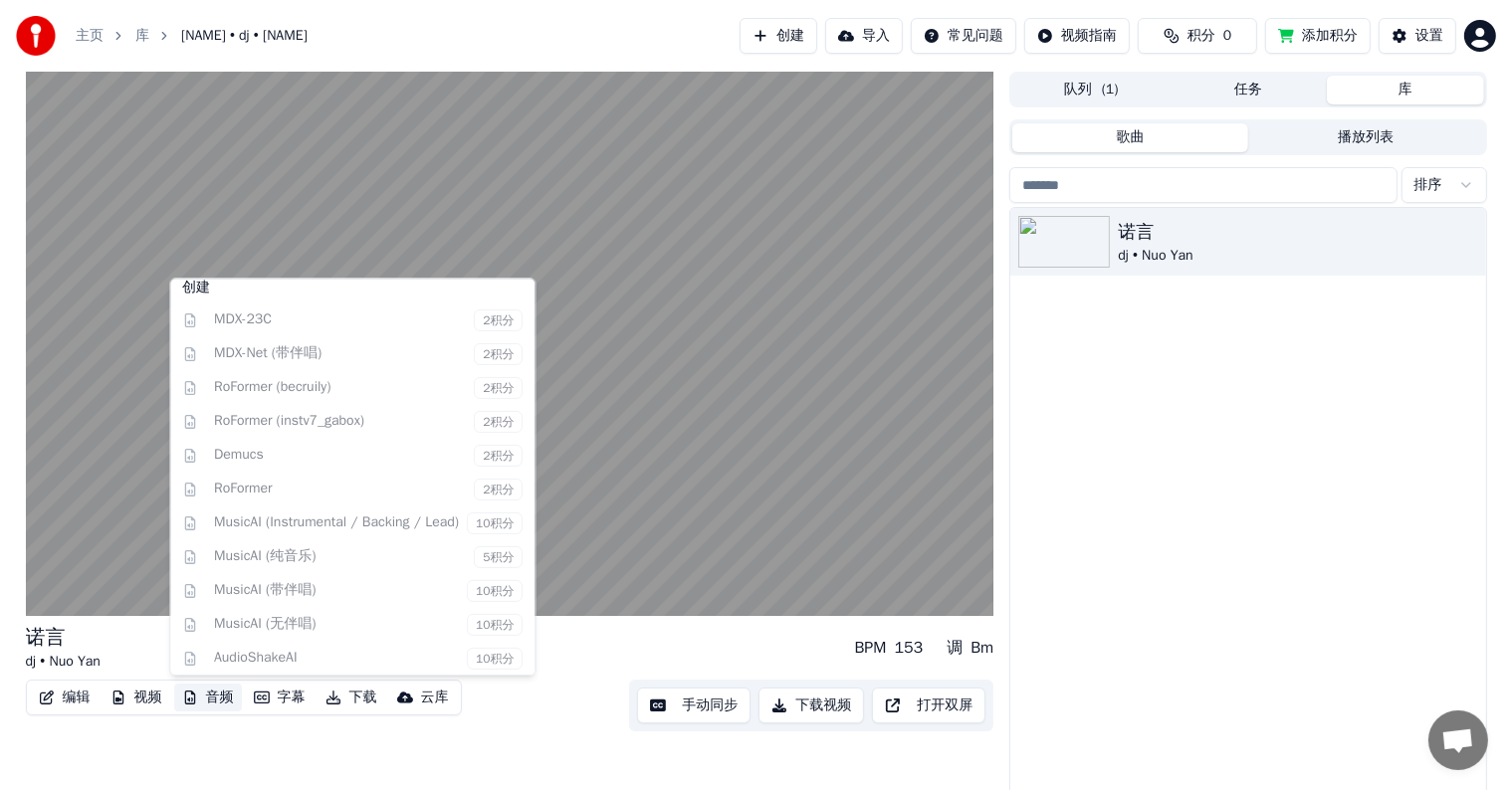 scroll, scrollTop: 0, scrollLeft: 0, axis: both 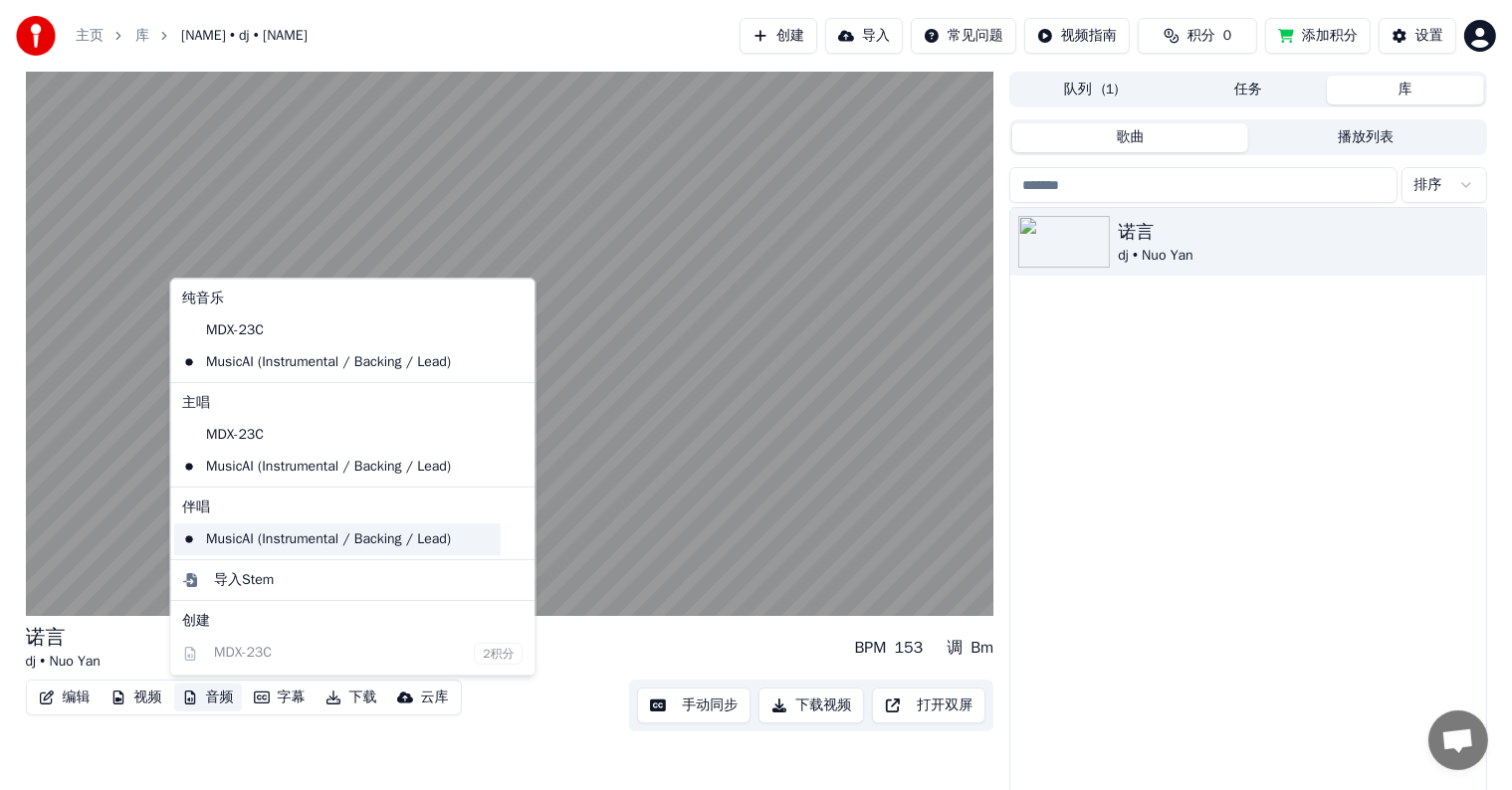 click on "MusicAI (Instrumental / Backing / Lead)" at bounding box center (337, 539) 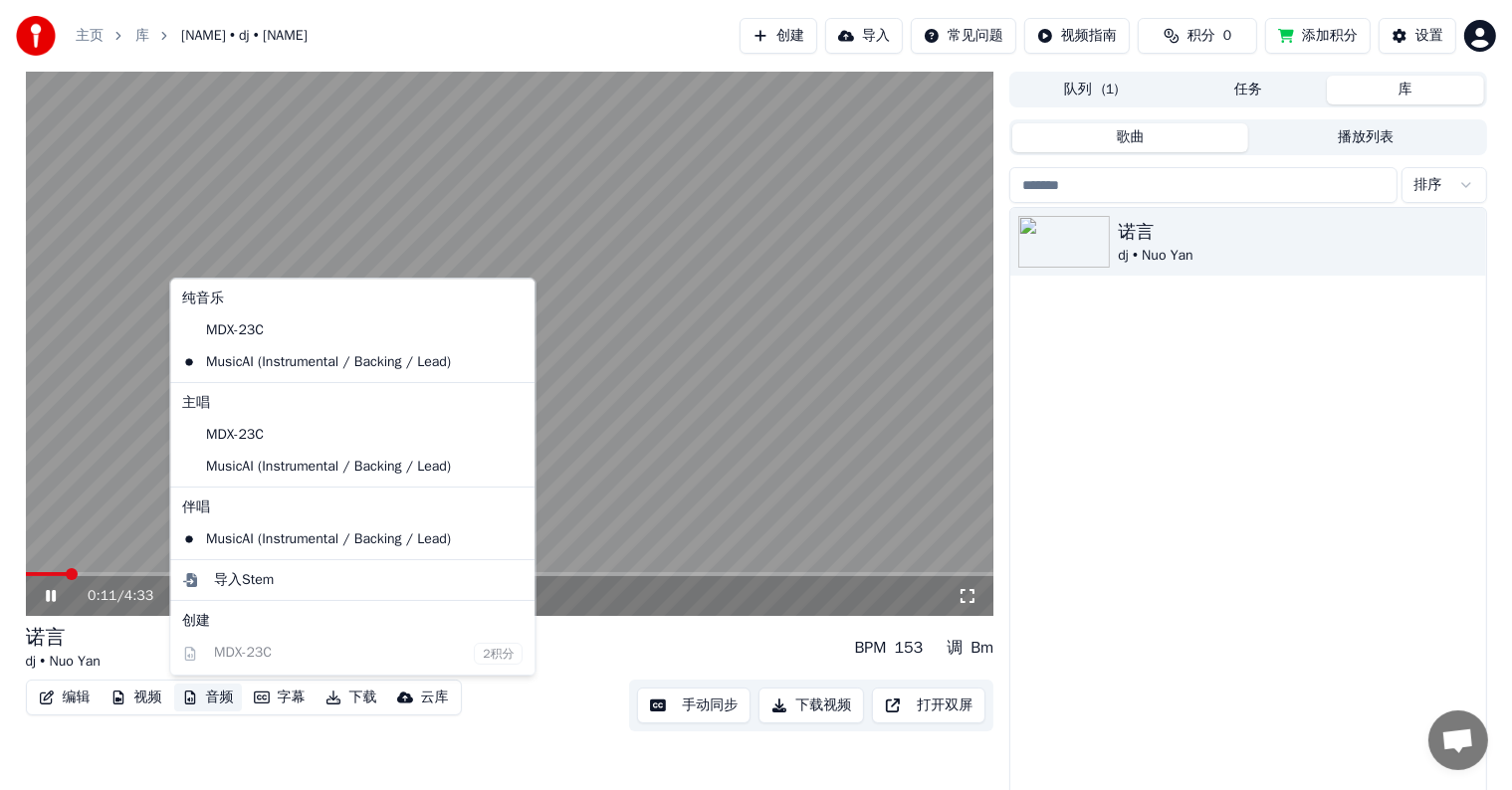 click on "音频" at bounding box center (208, 697) 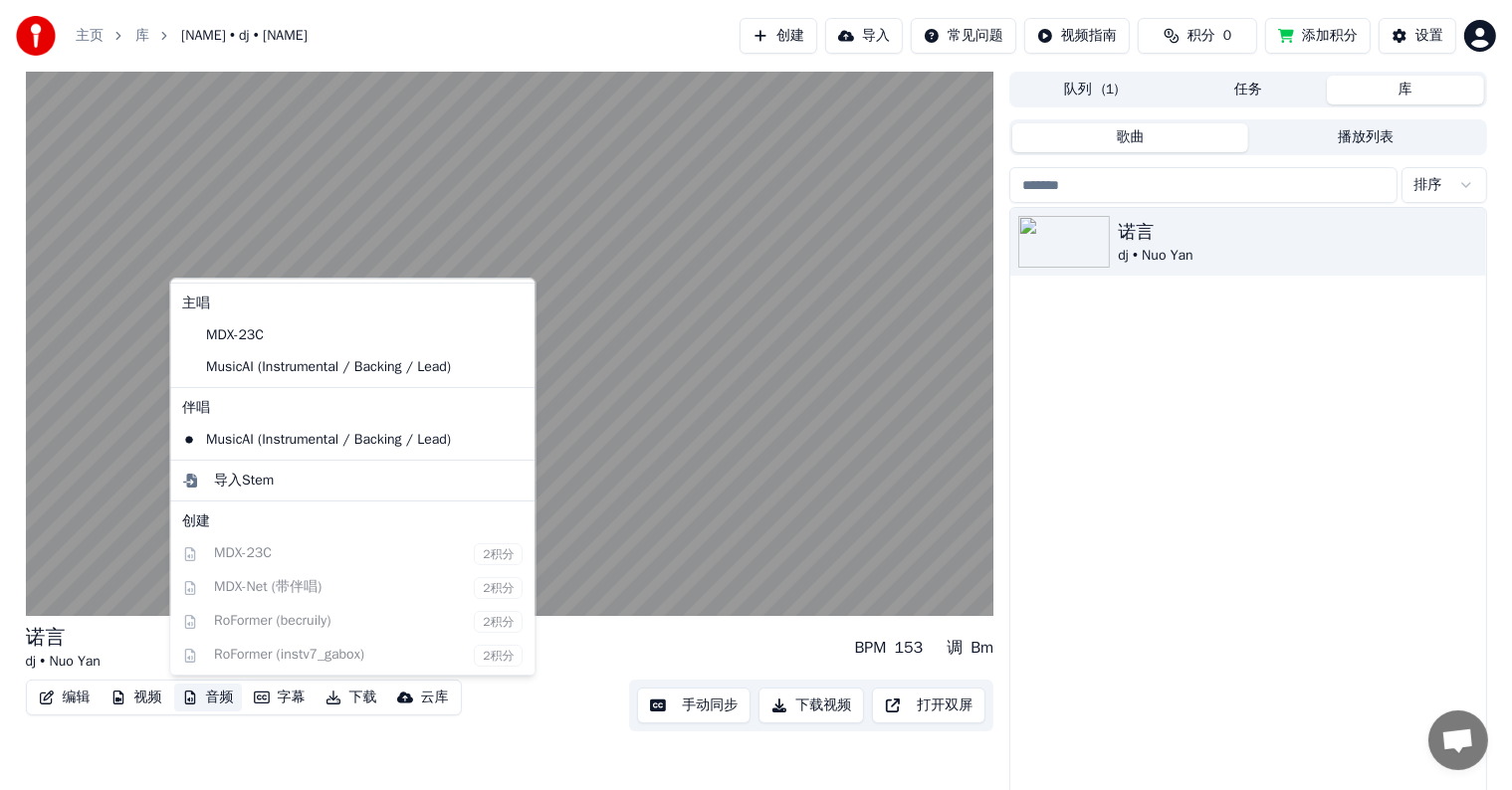 scroll, scrollTop: 102, scrollLeft: 0, axis: vertical 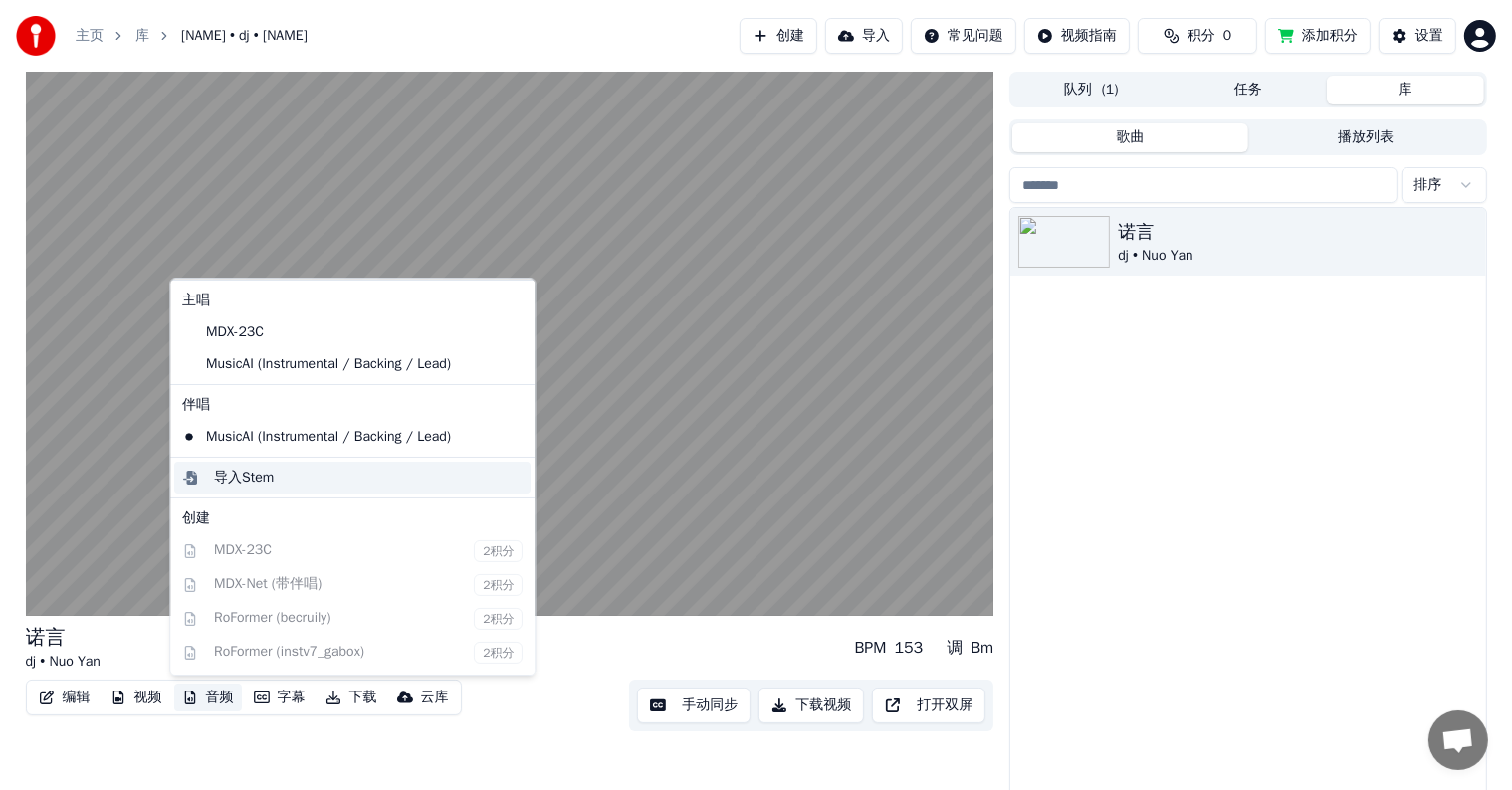 click on "导入Stem" at bounding box center (368, 478) 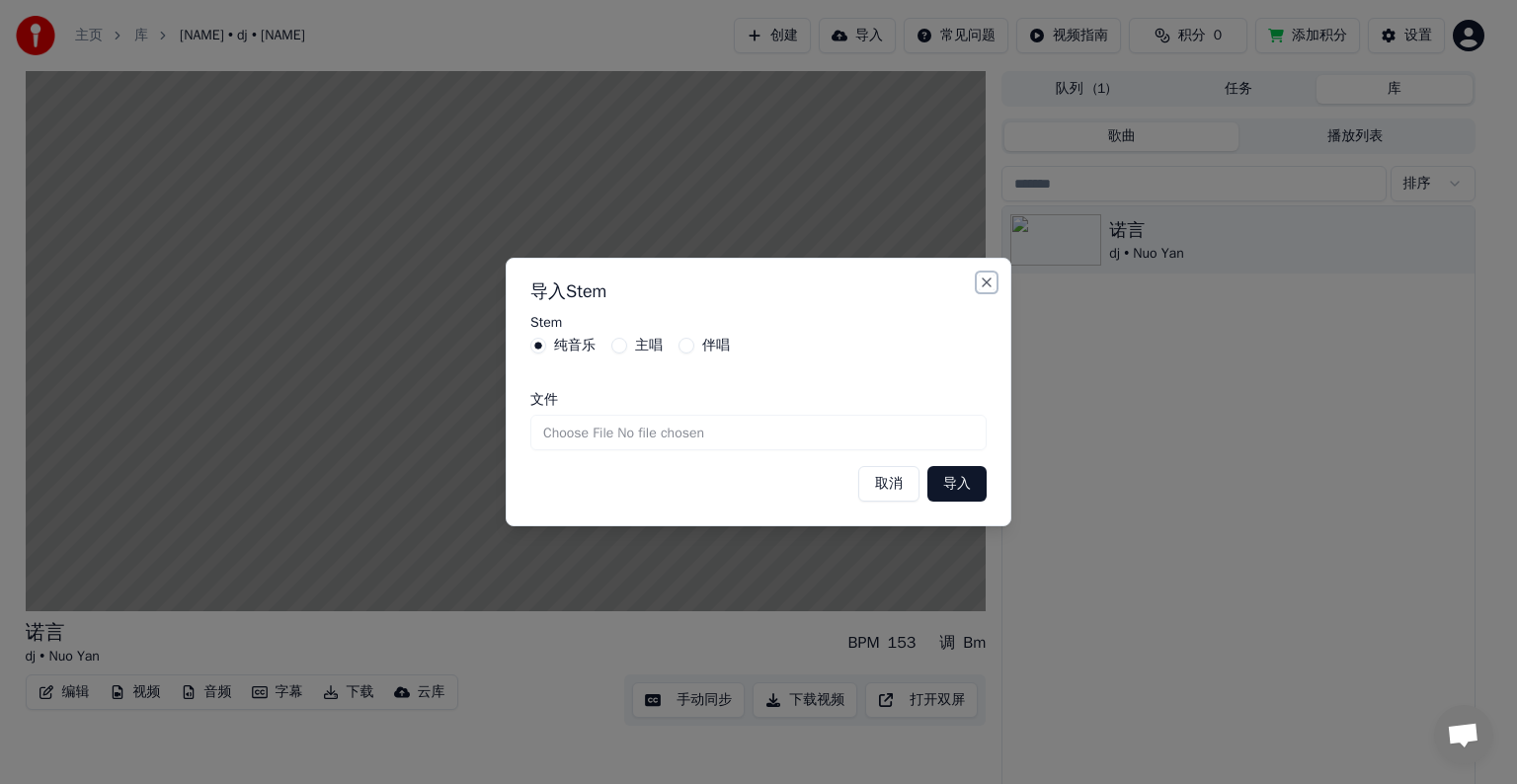 click on "Close" at bounding box center (987, 282) 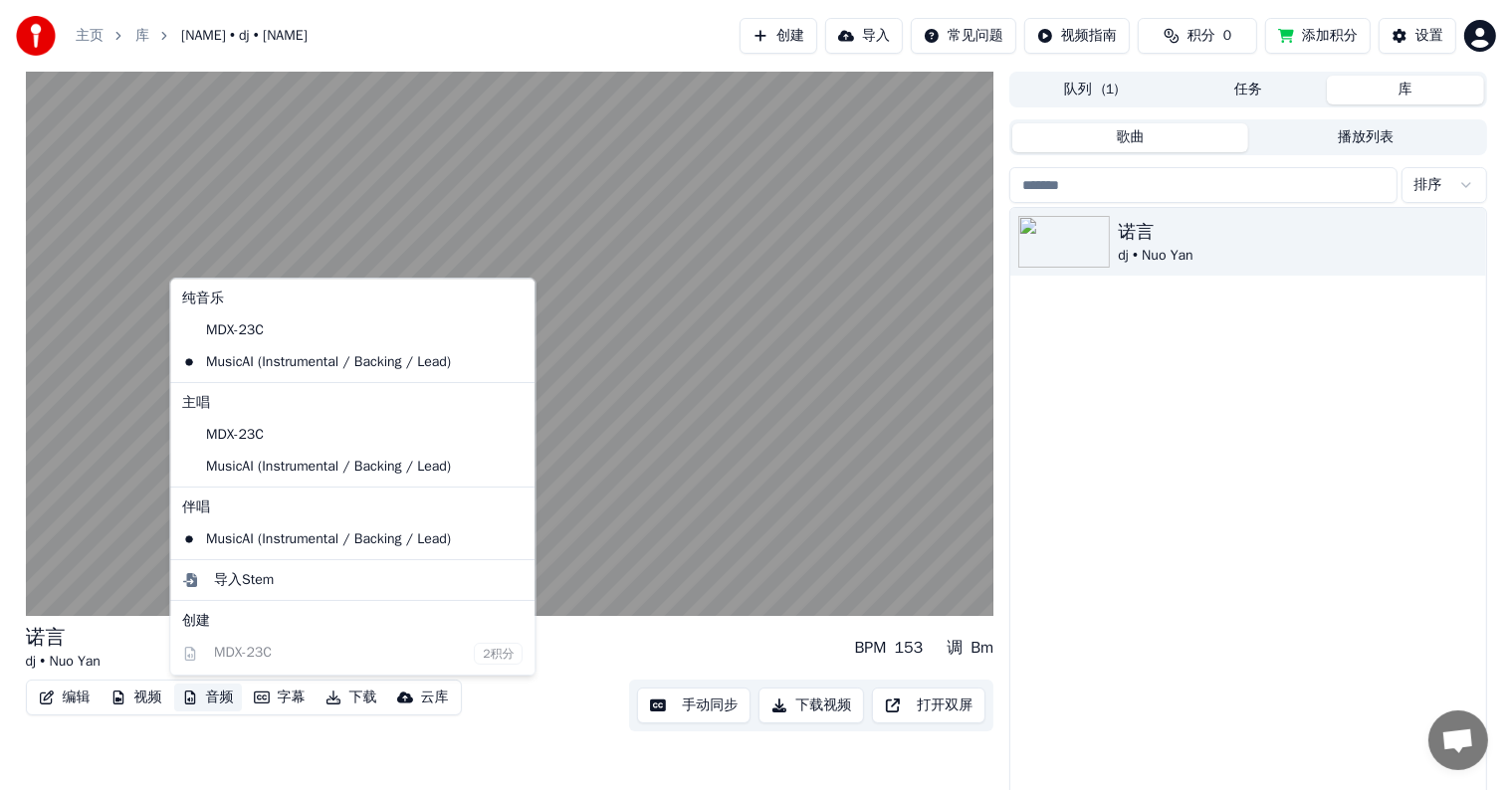 click on "音频" at bounding box center (208, 697) 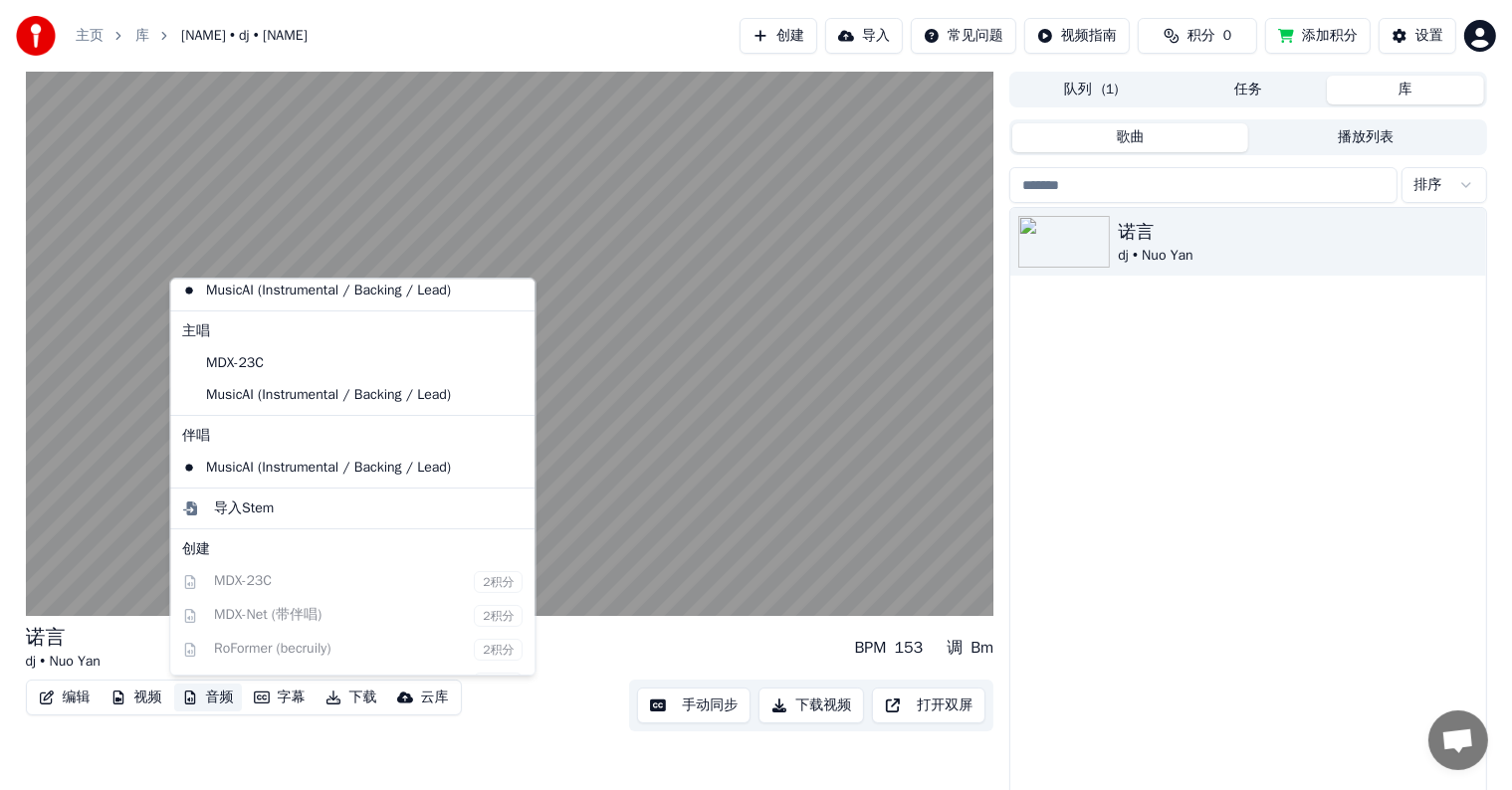 scroll, scrollTop: 0, scrollLeft: 0, axis: both 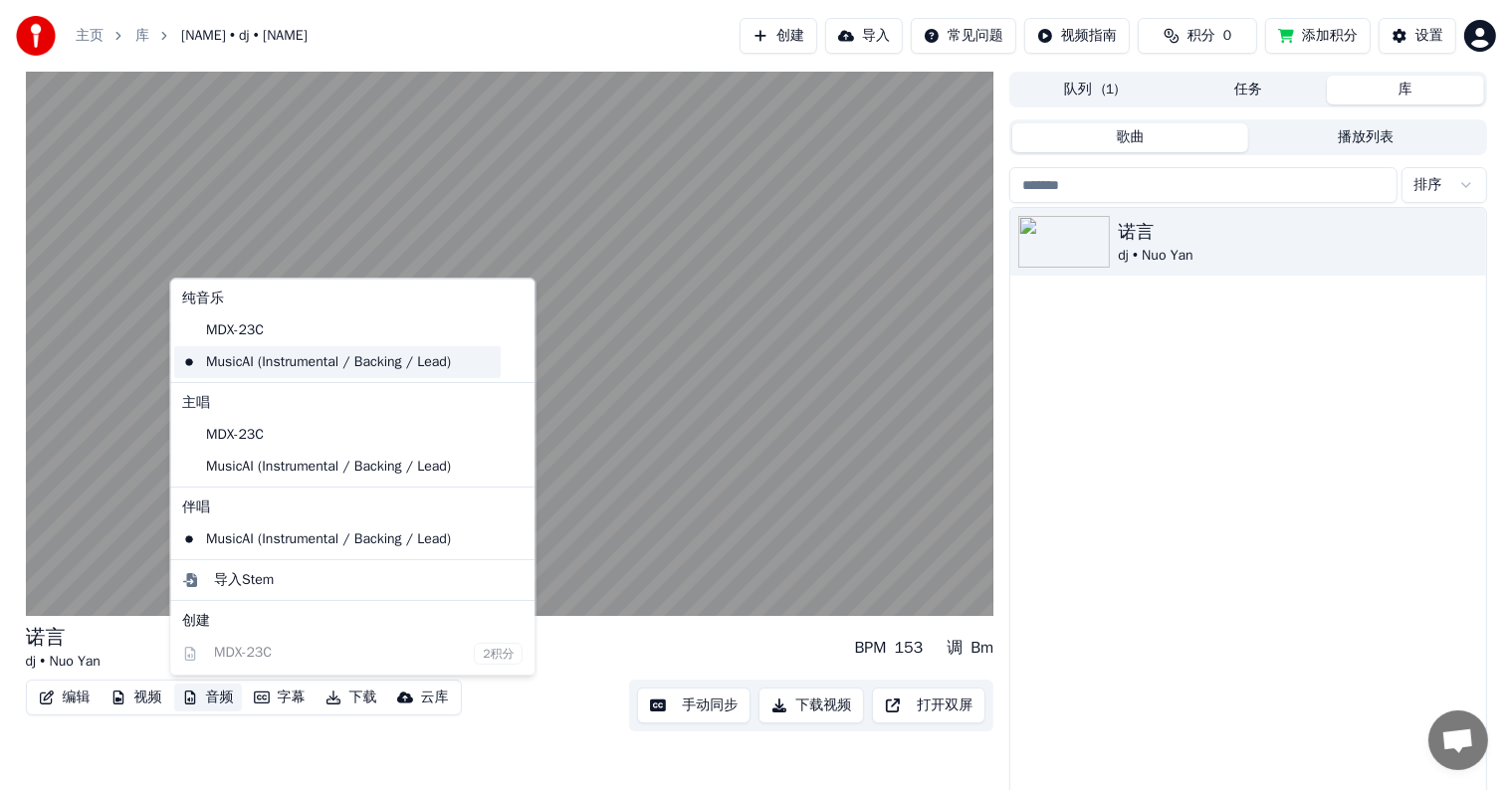 click on "MusicAI (Instrumental / Backing / Lead)" at bounding box center [337, 362] 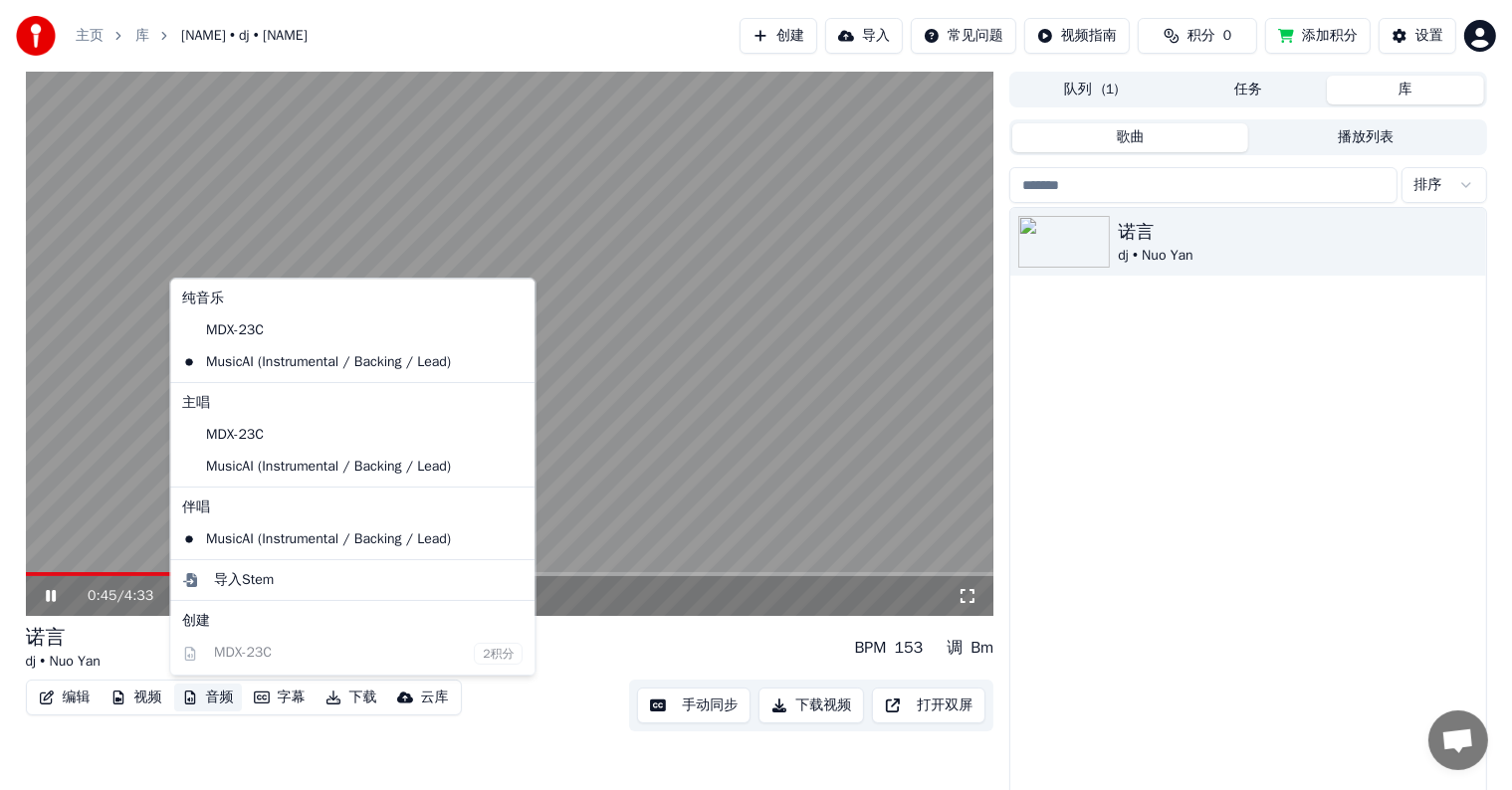 click on "音频" at bounding box center (208, 697) 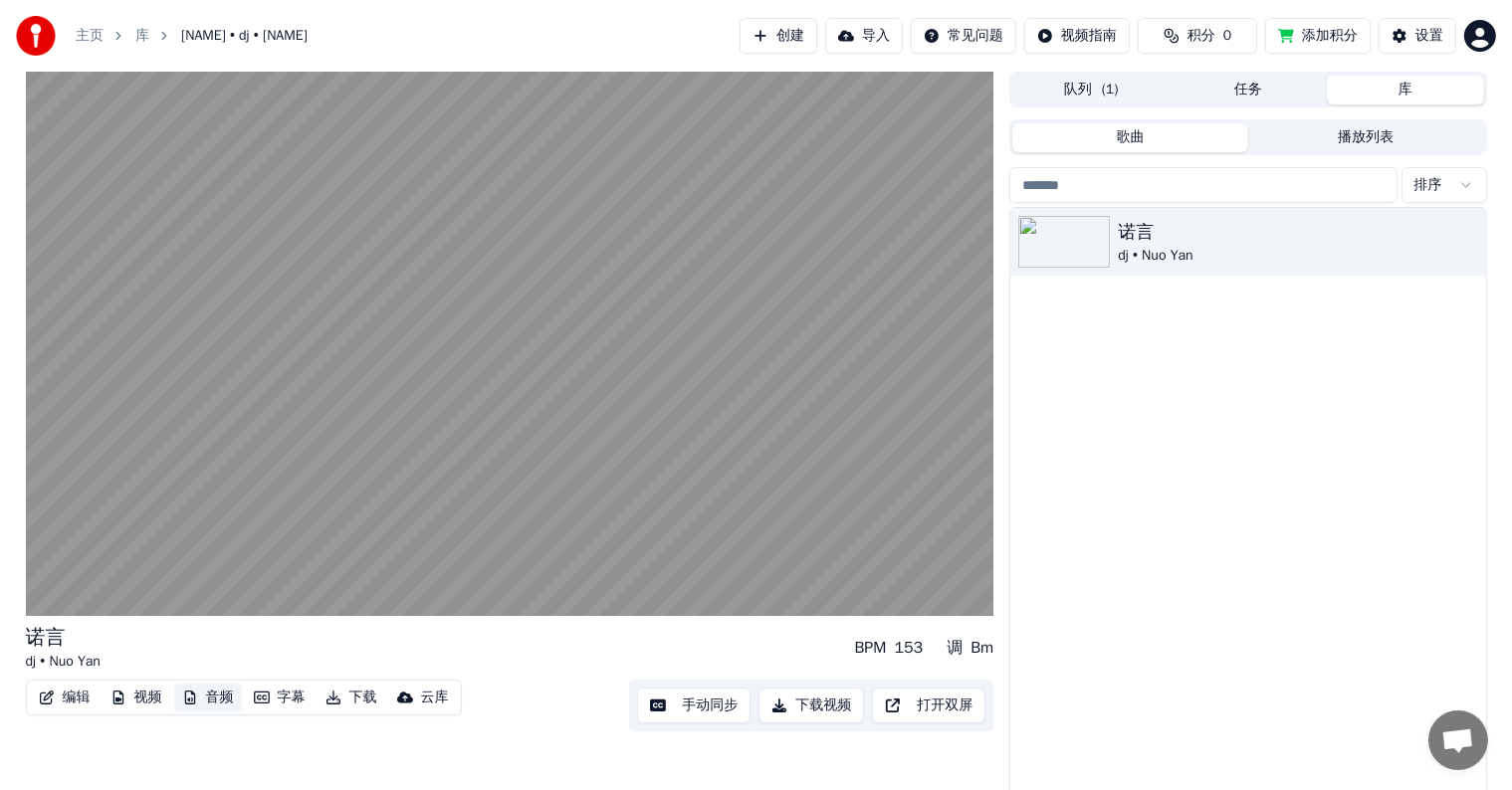 click on "音频" at bounding box center (208, 697) 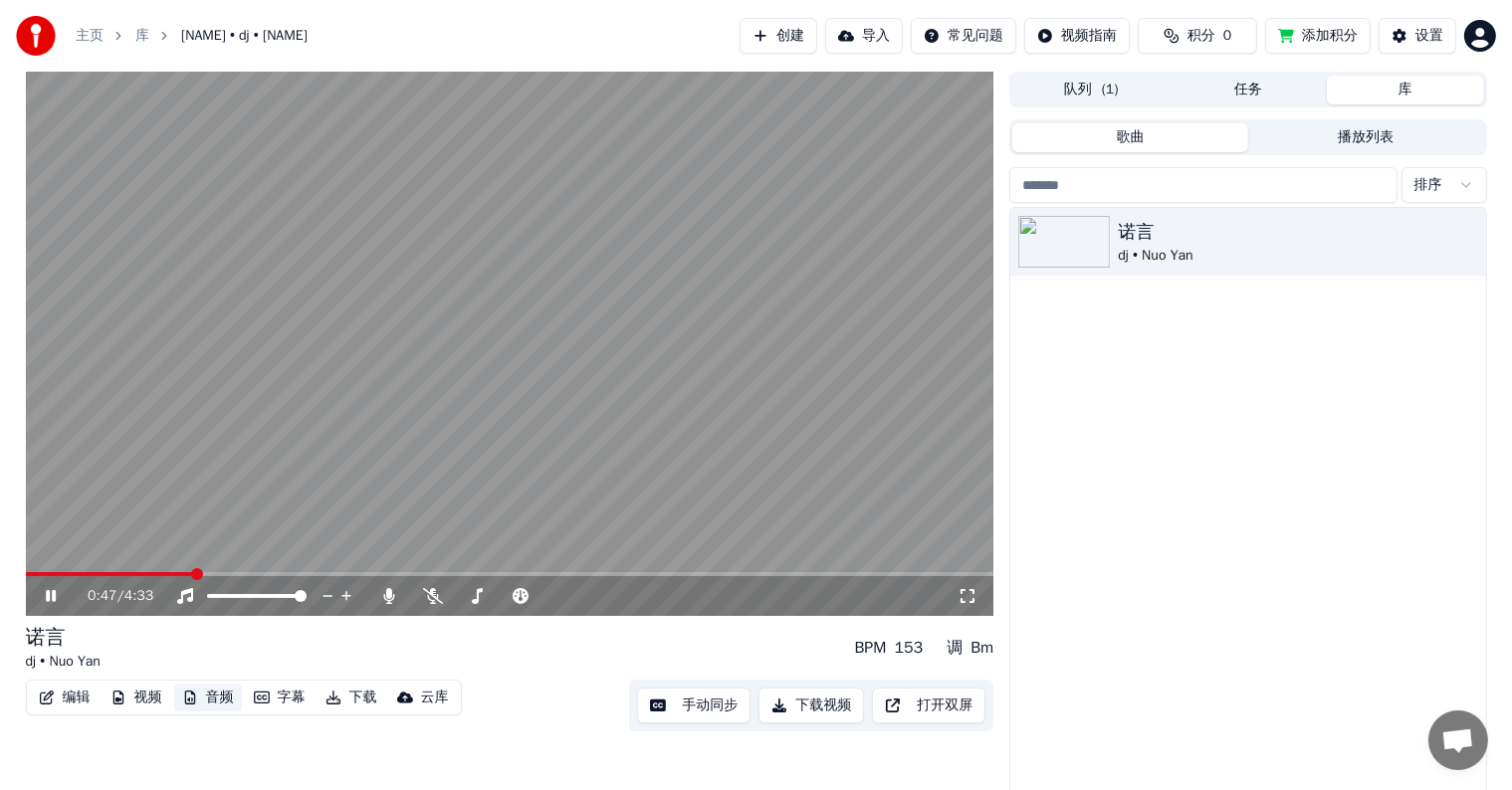 type 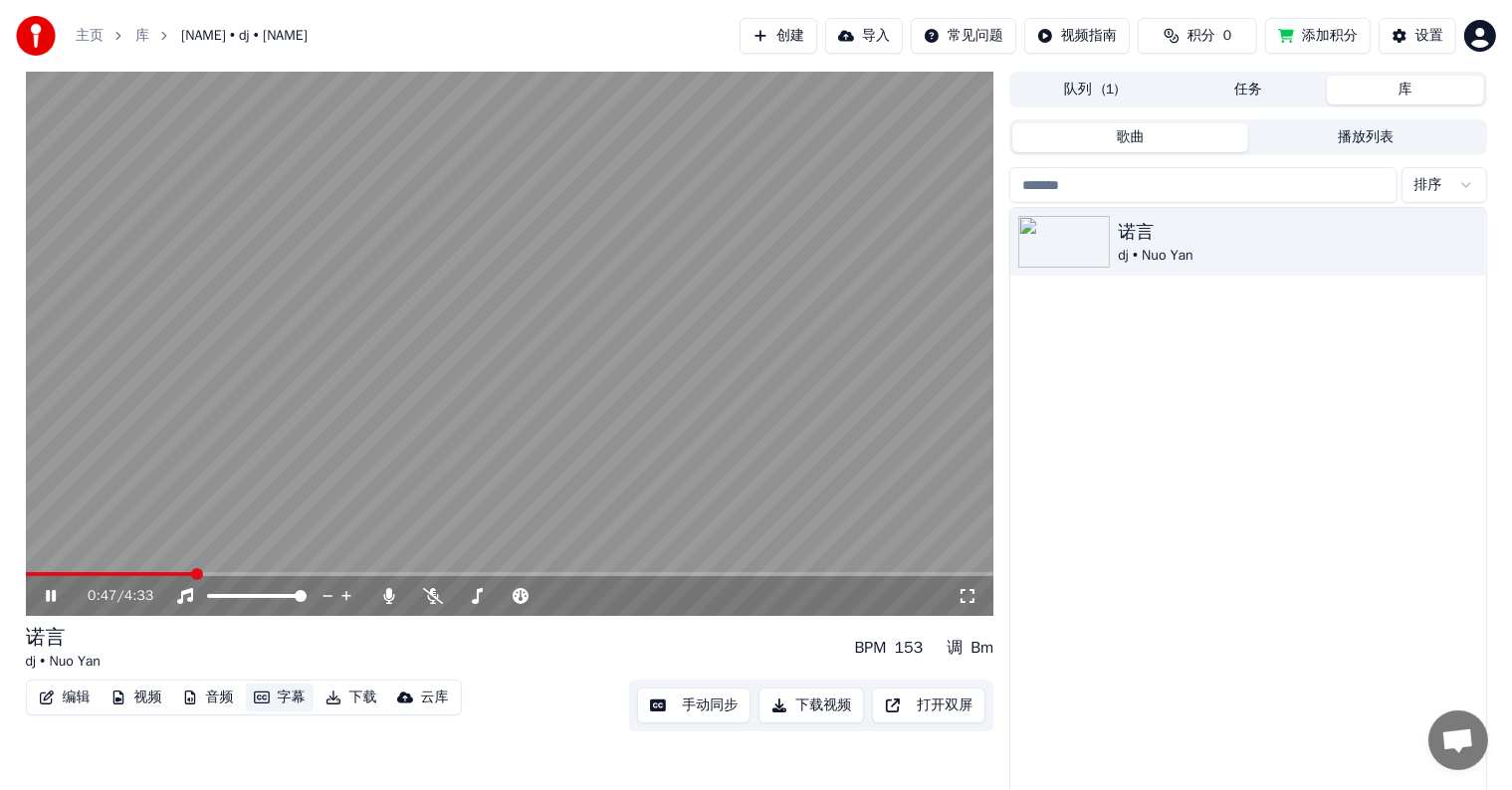 type 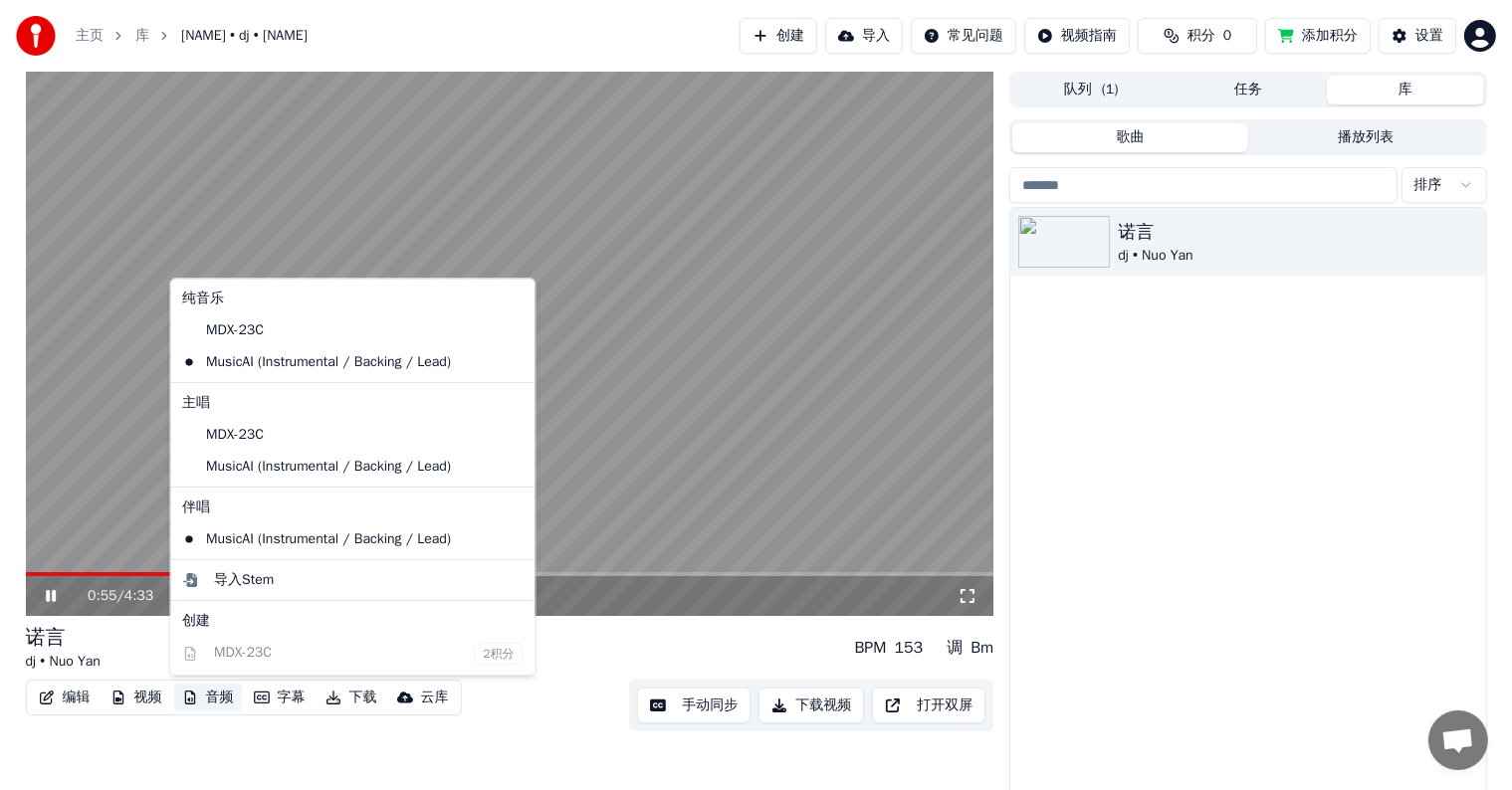 click 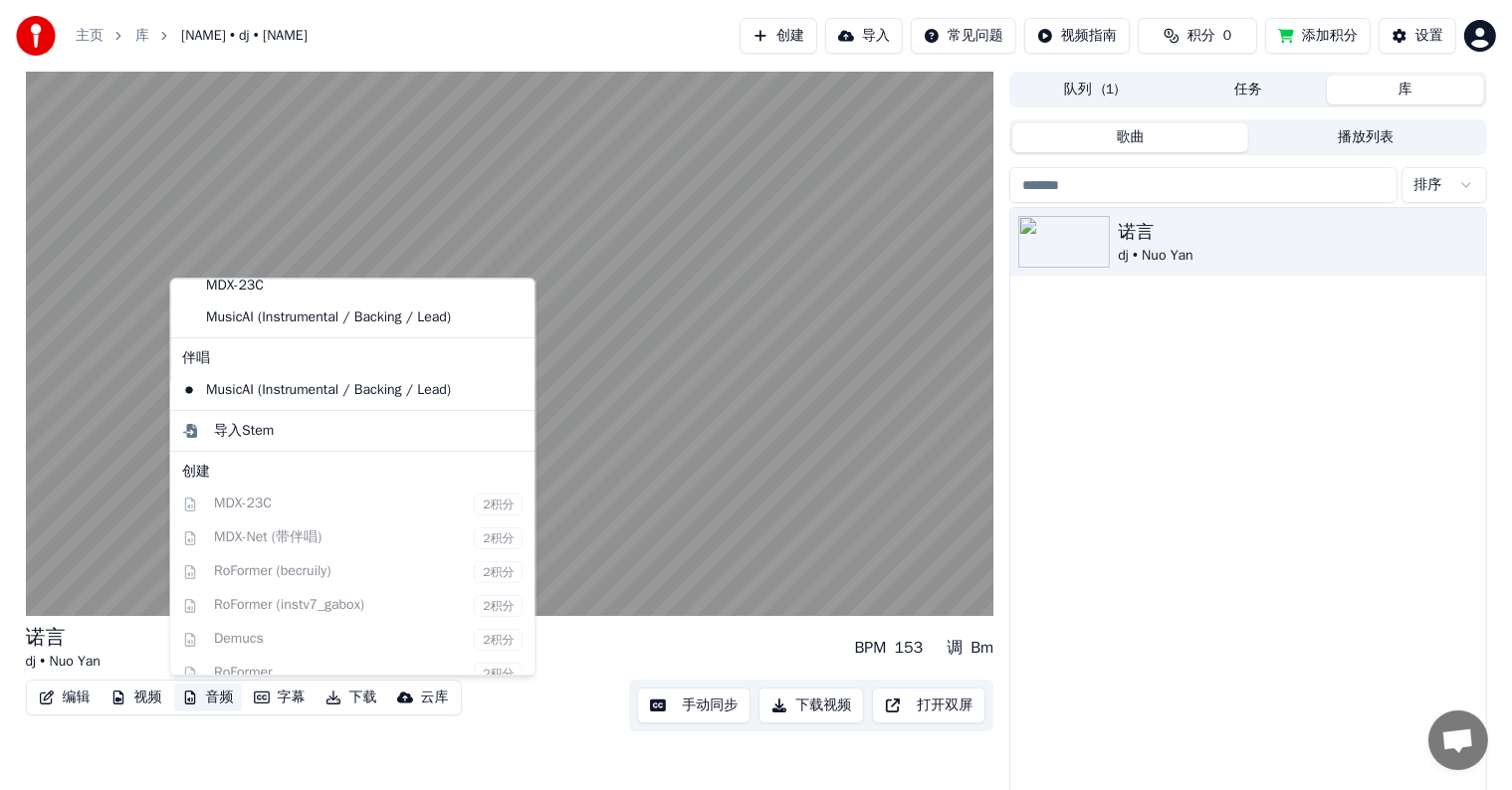 scroll, scrollTop: 0, scrollLeft: 0, axis: both 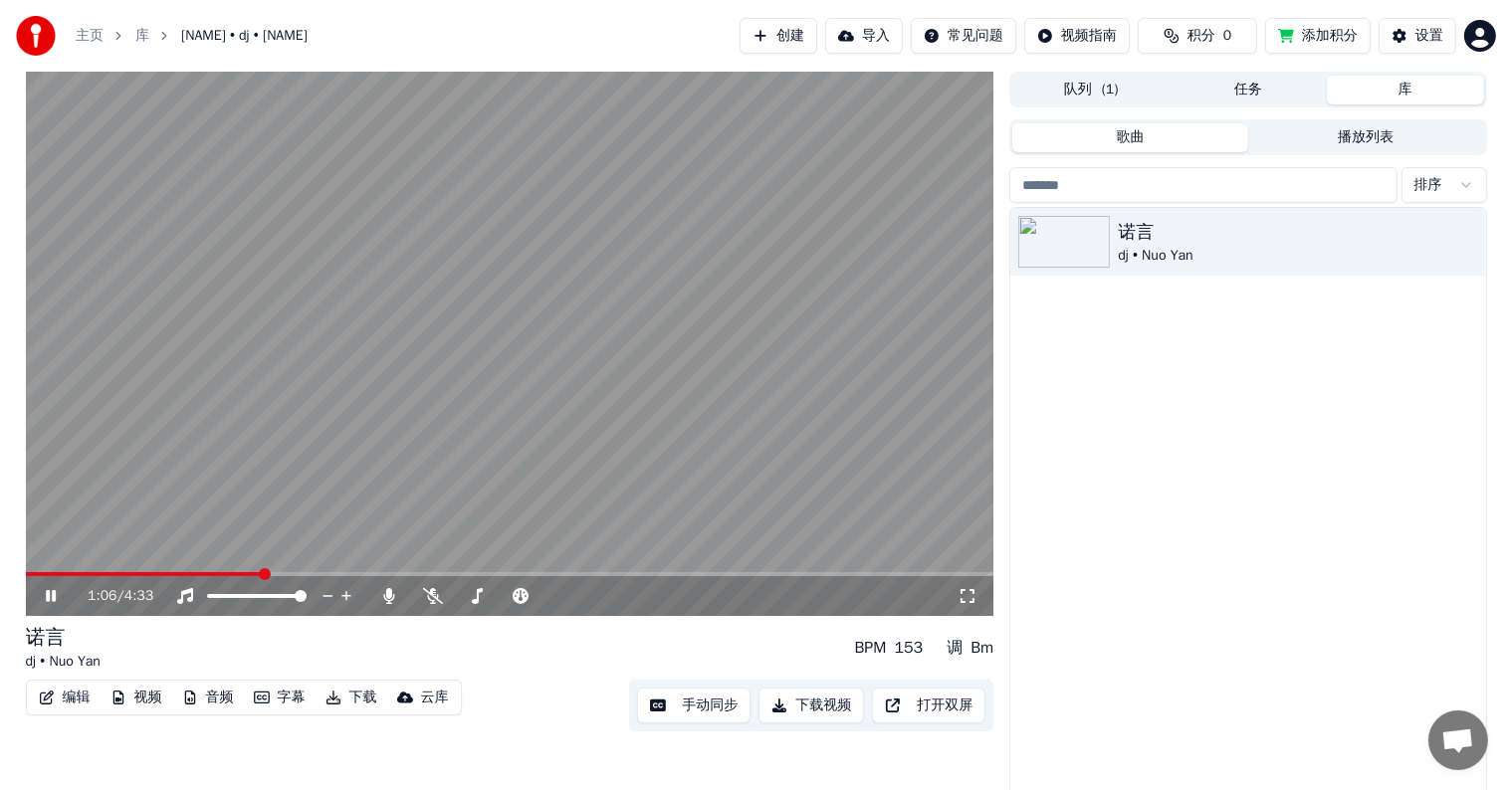 click at bounding box center [510, 343] 